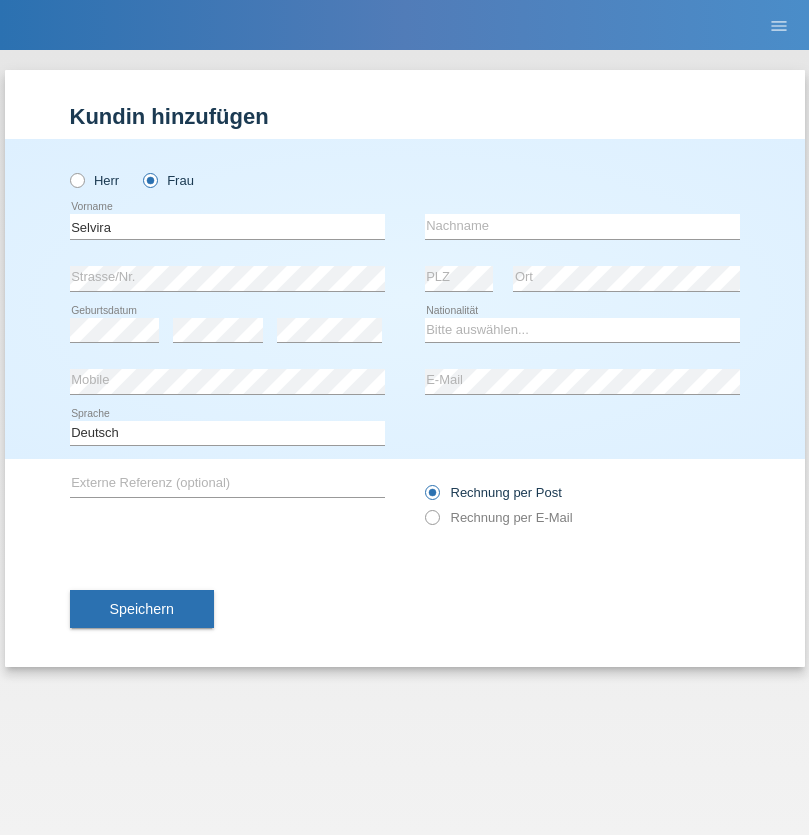 scroll, scrollTop: 0, scrollLeft: 0, axis: both 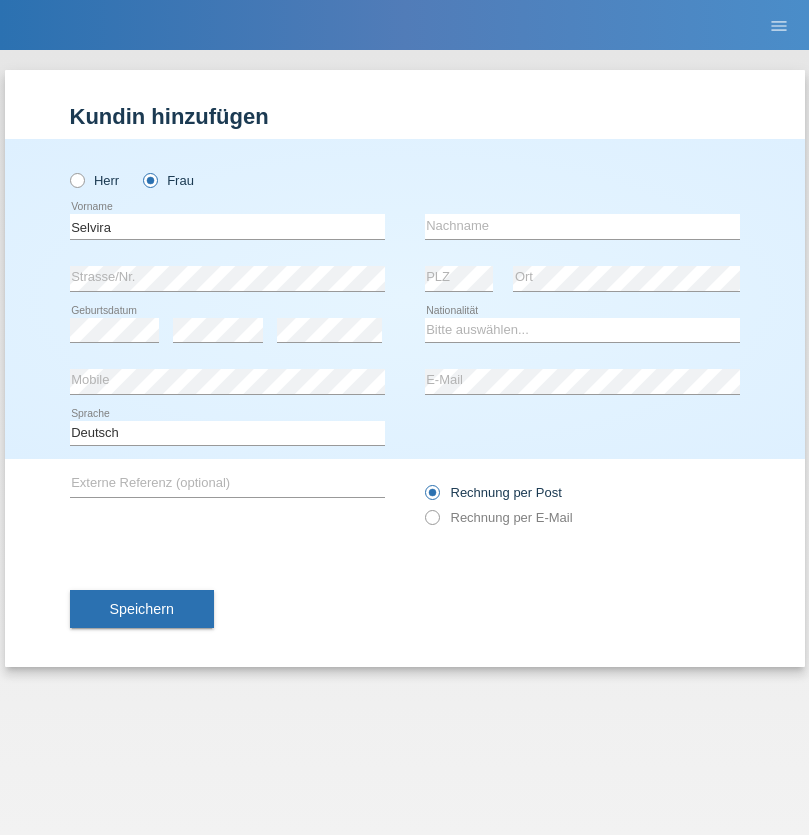 type on "Selvira" 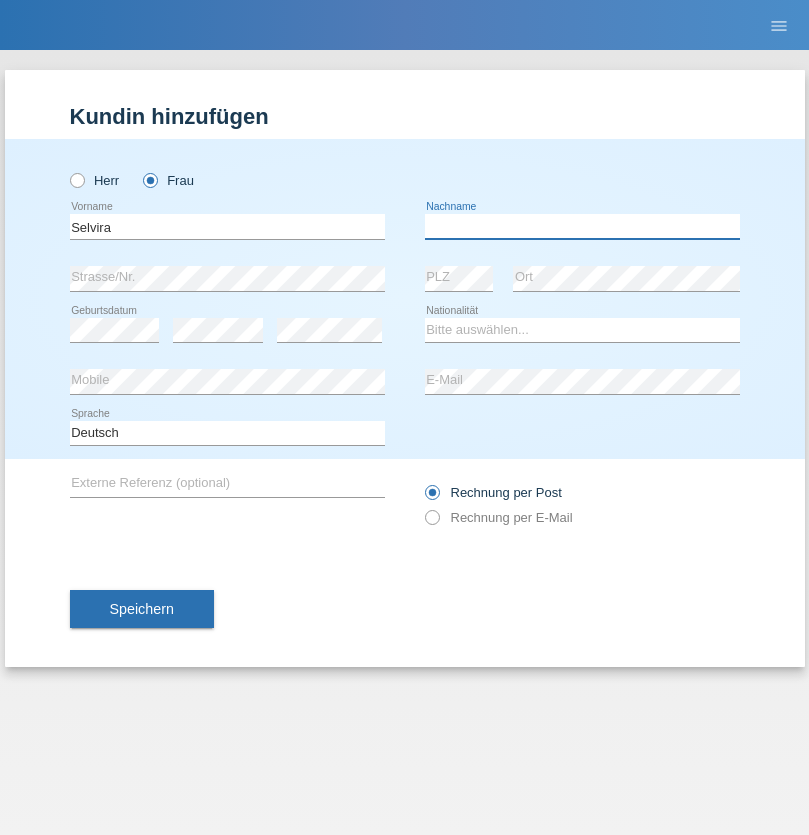 click at bounding box center (582, 226) 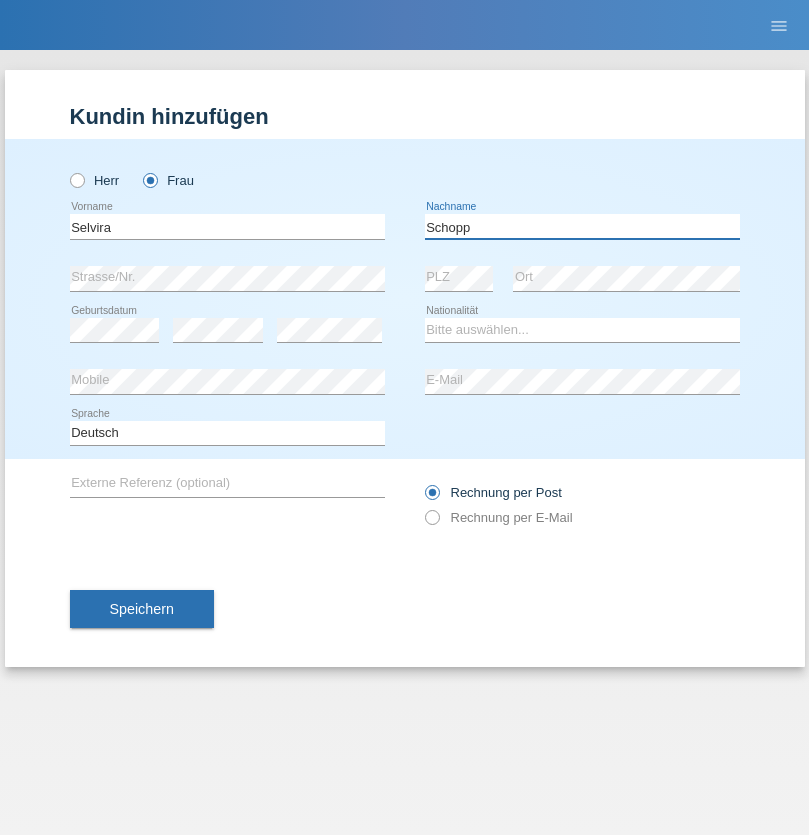 type on "Schopp" 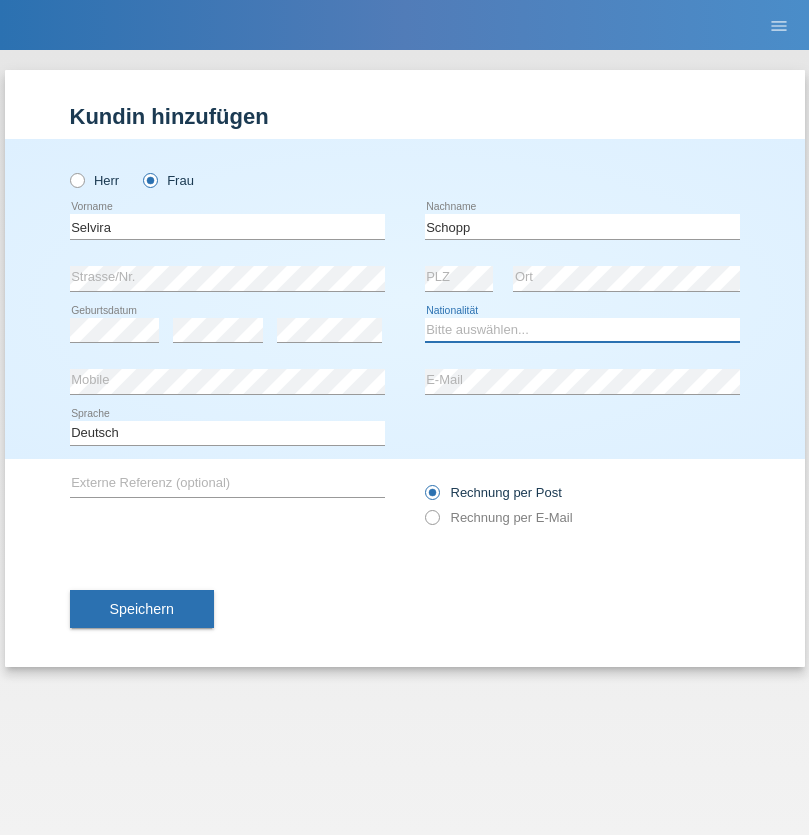 select on "CH" 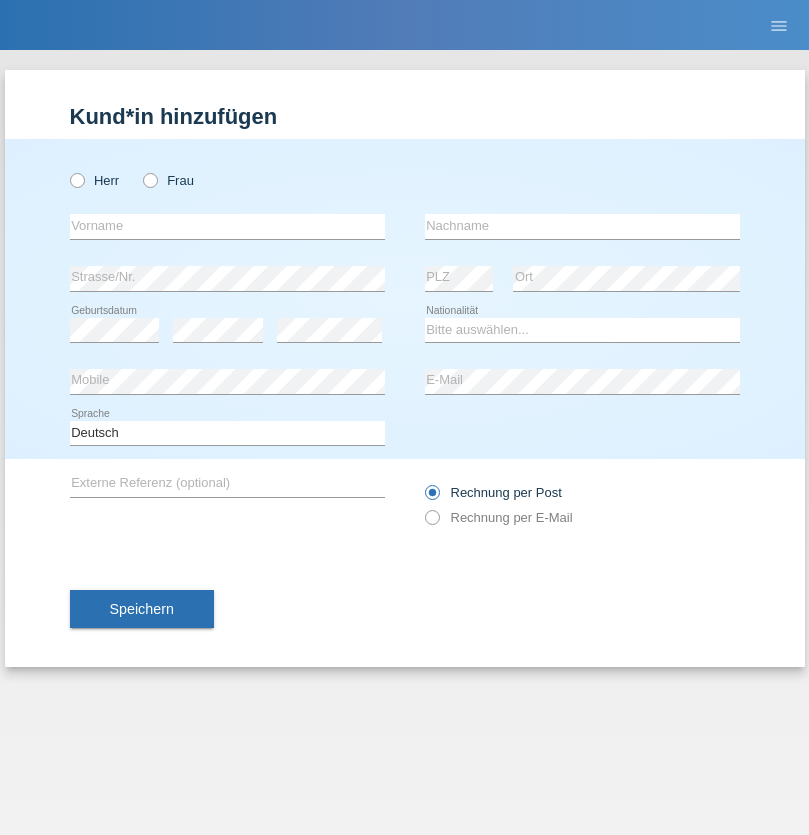 scroll, scrollTop: 0, scrollLeft: 0, axis: both 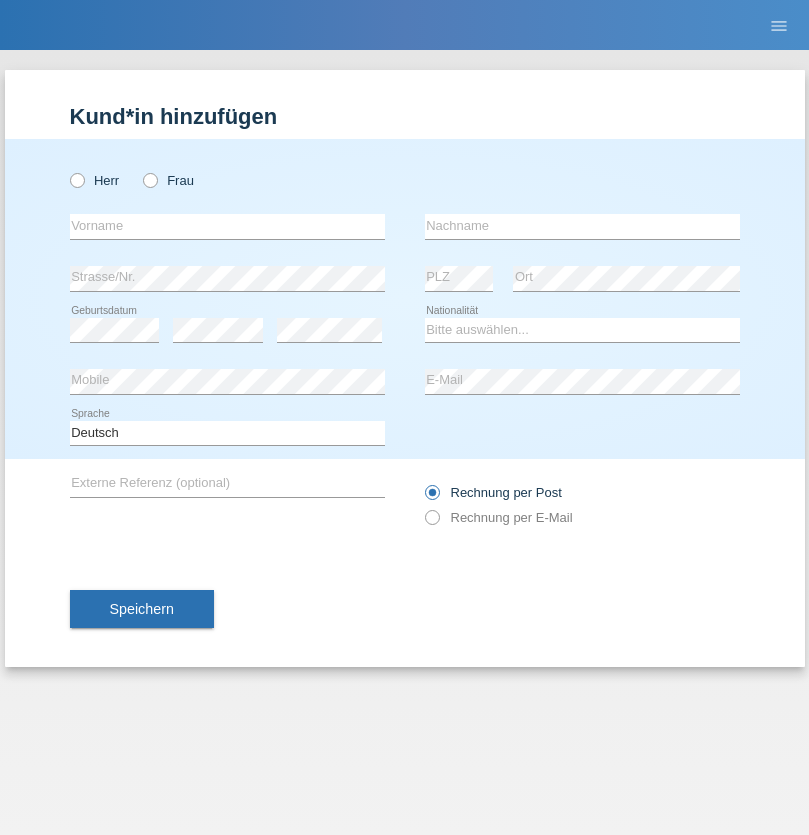 radio on "true" 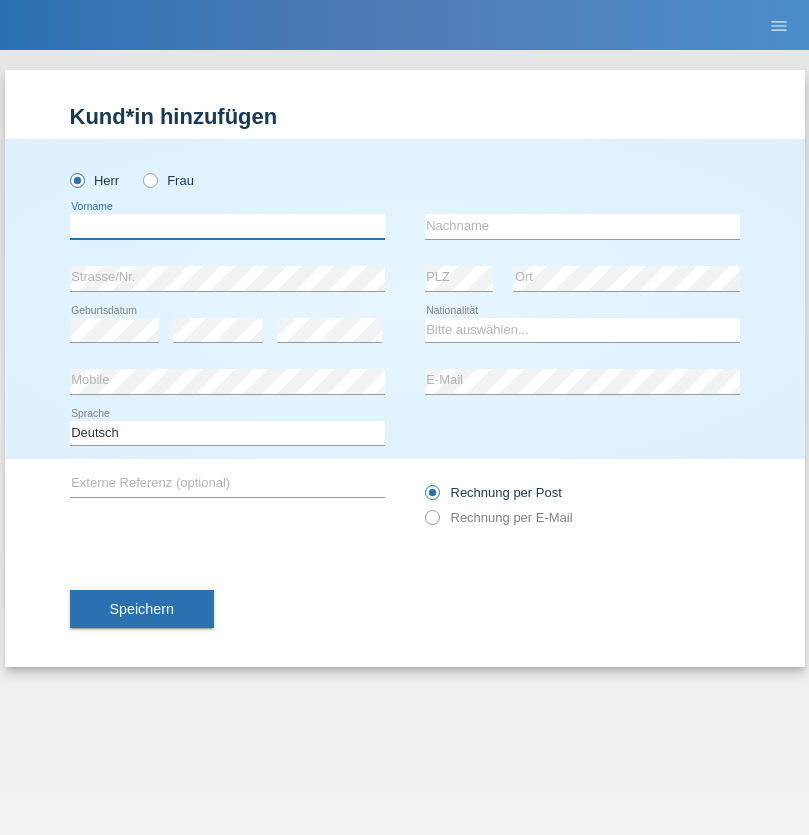click at bounding box center [227, 226] 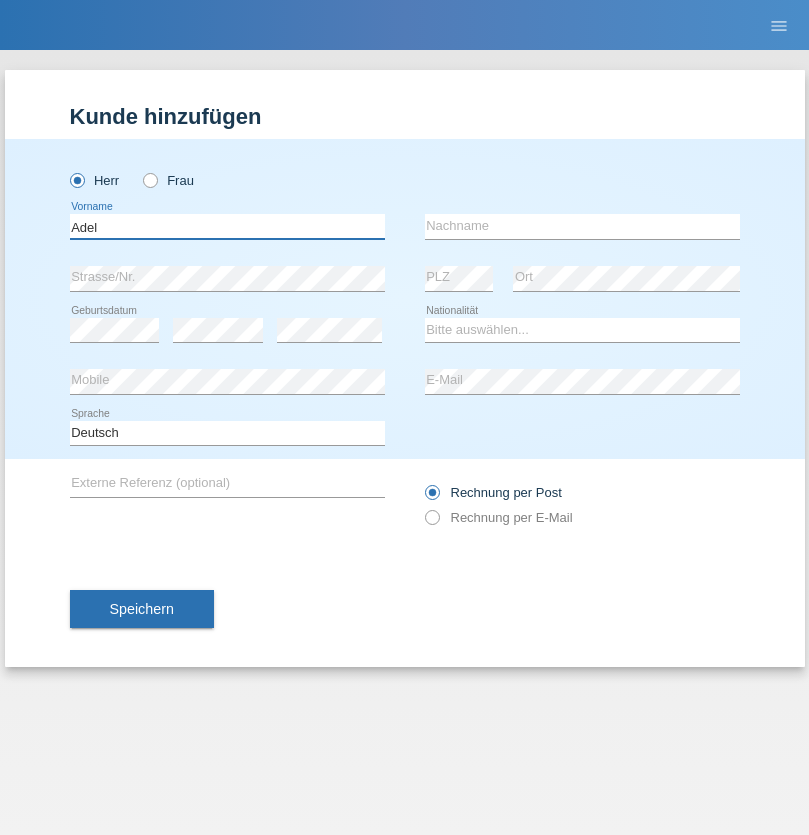 type on "Adel" 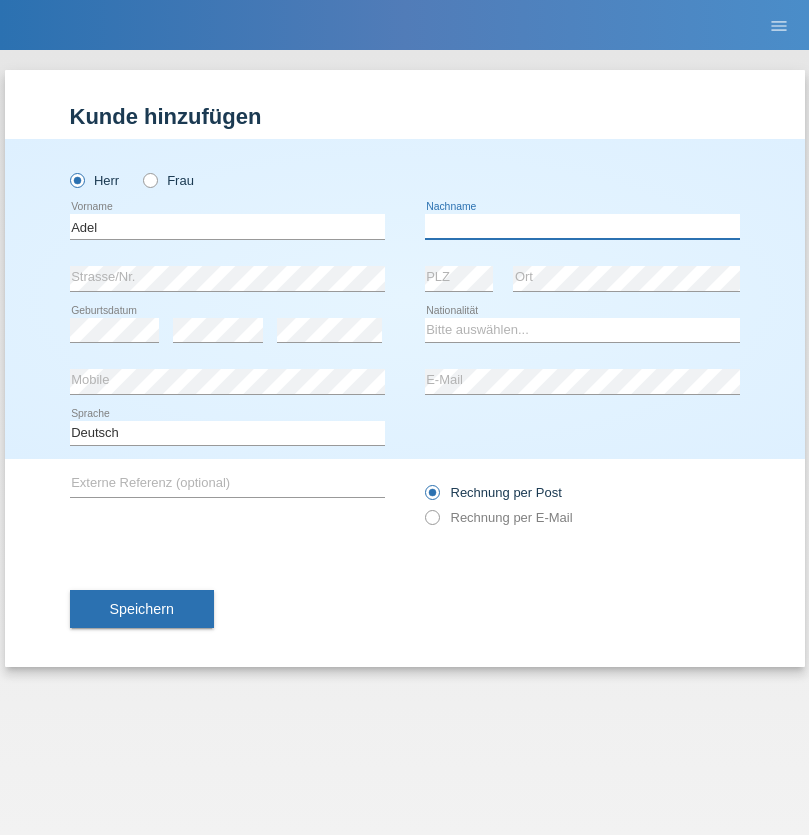 click at bounding box center [582, 226] 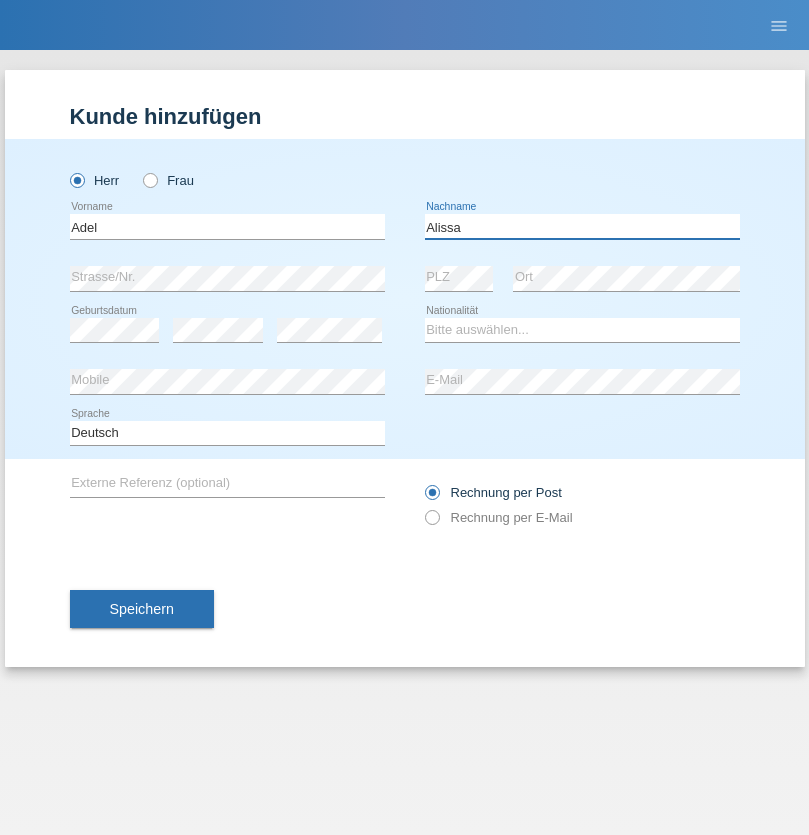 type on "Alissa" 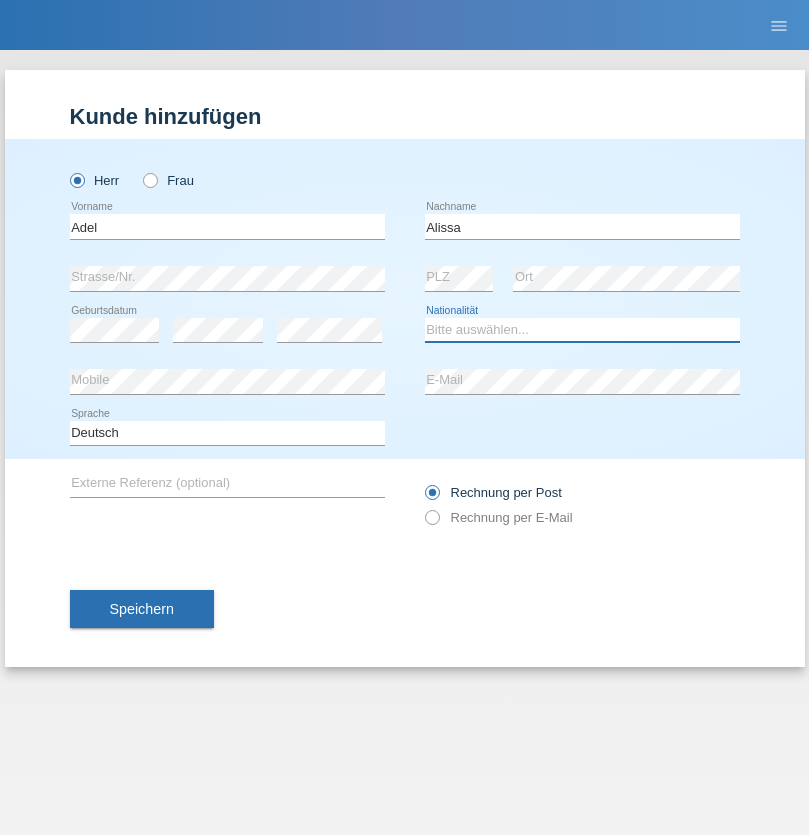 select on "SY" 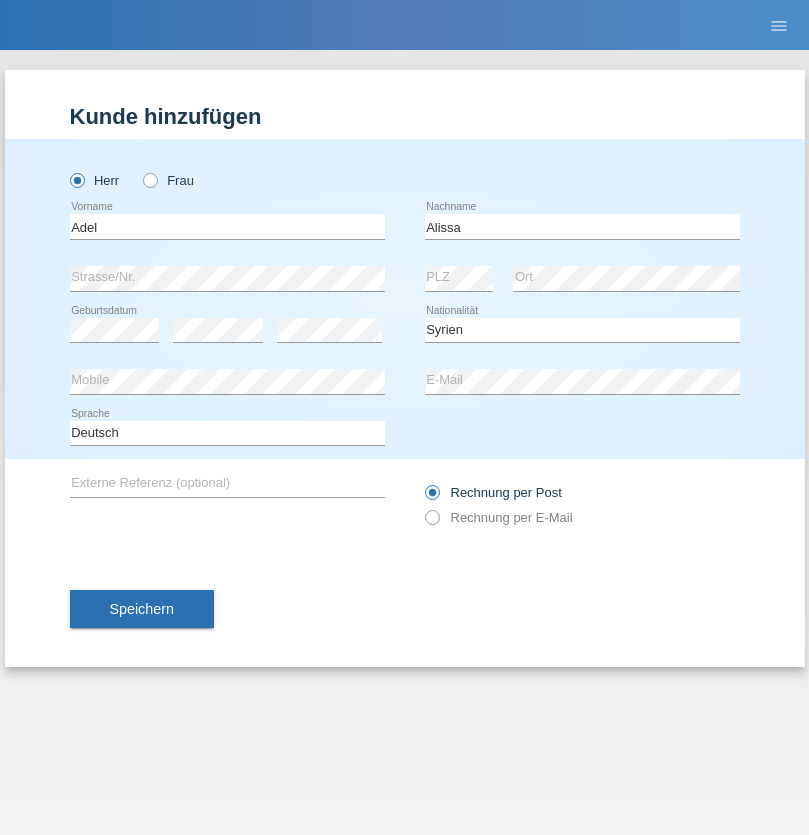 select on "C" 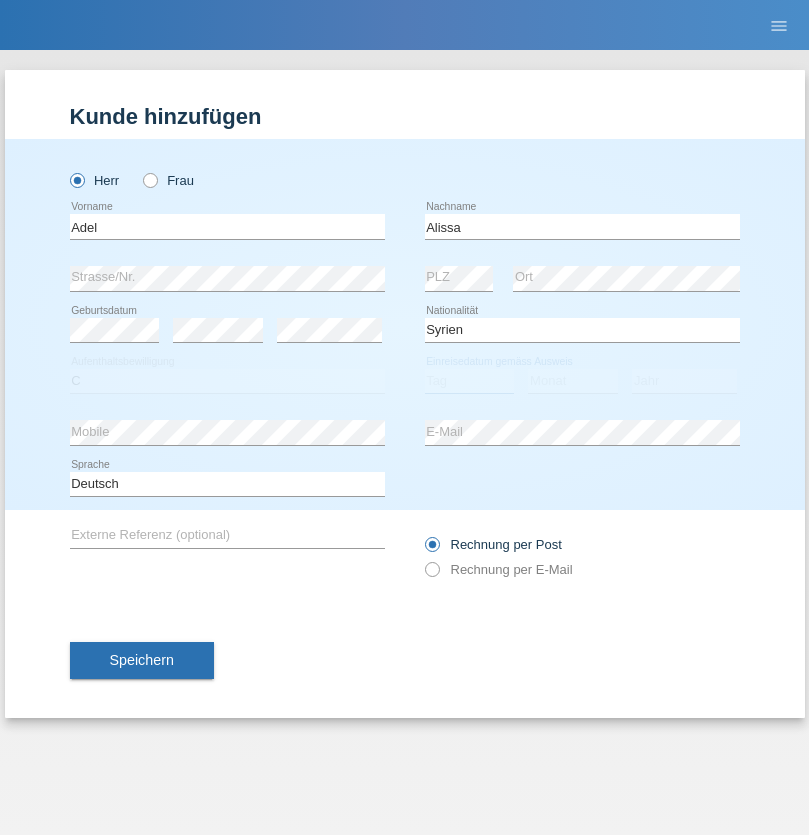 select on "20" 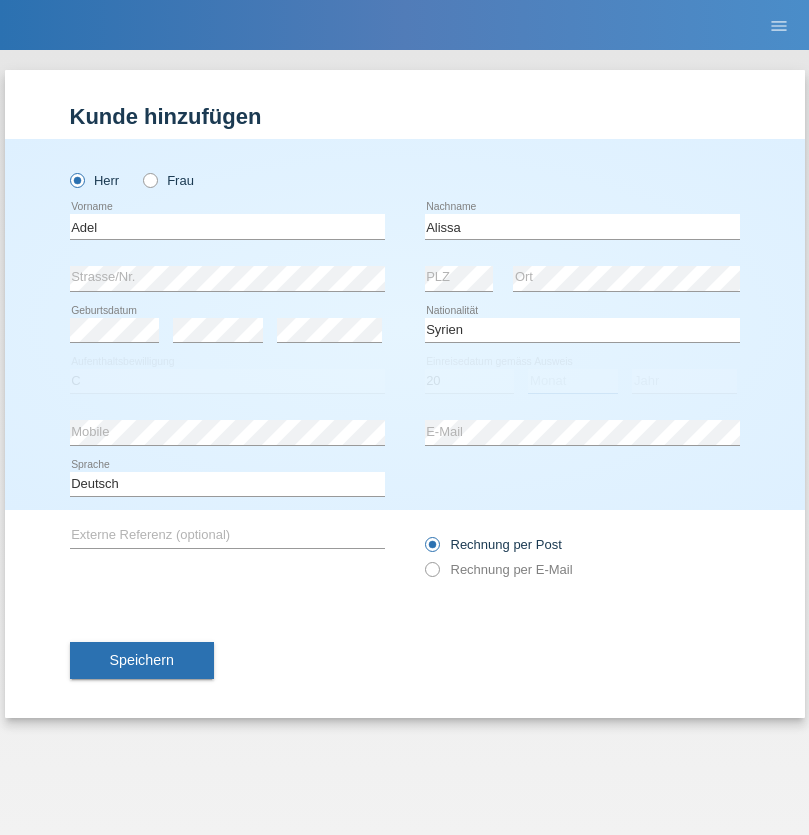 select on "09" 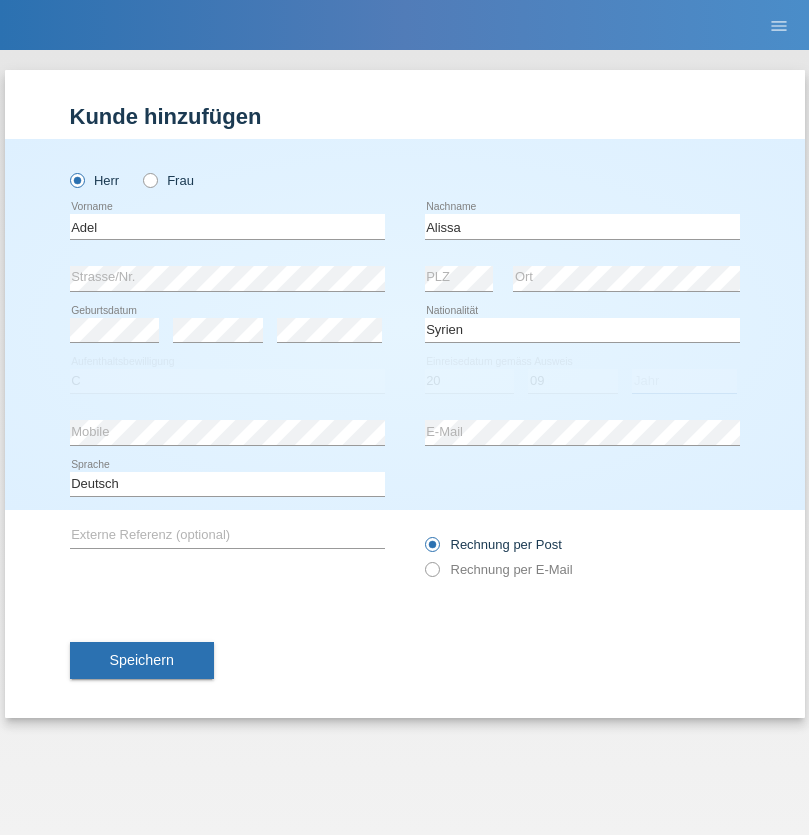 select on "2018" 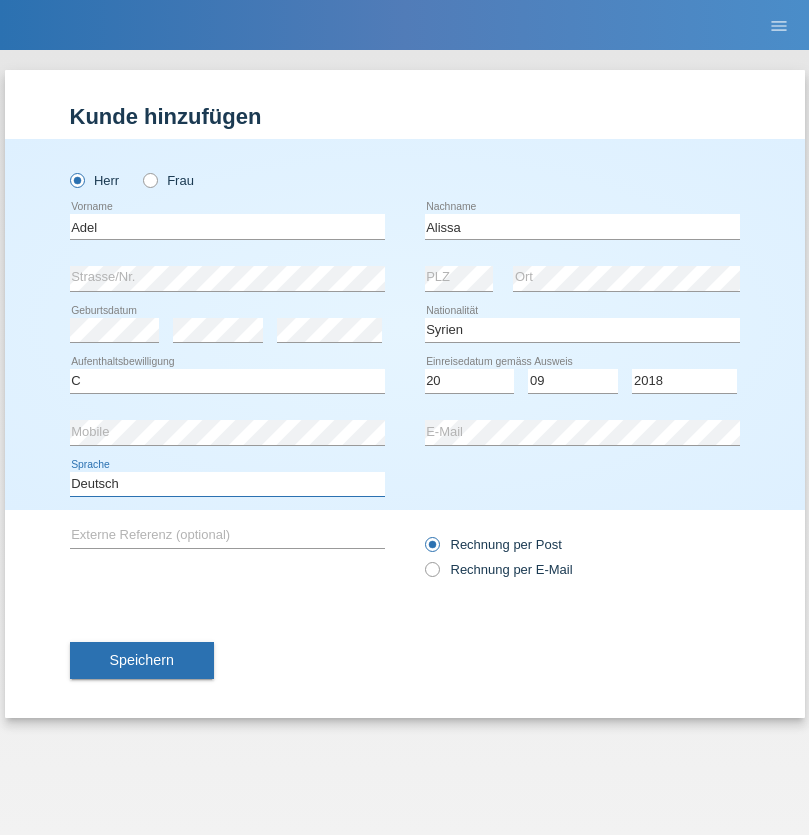 select on "en" 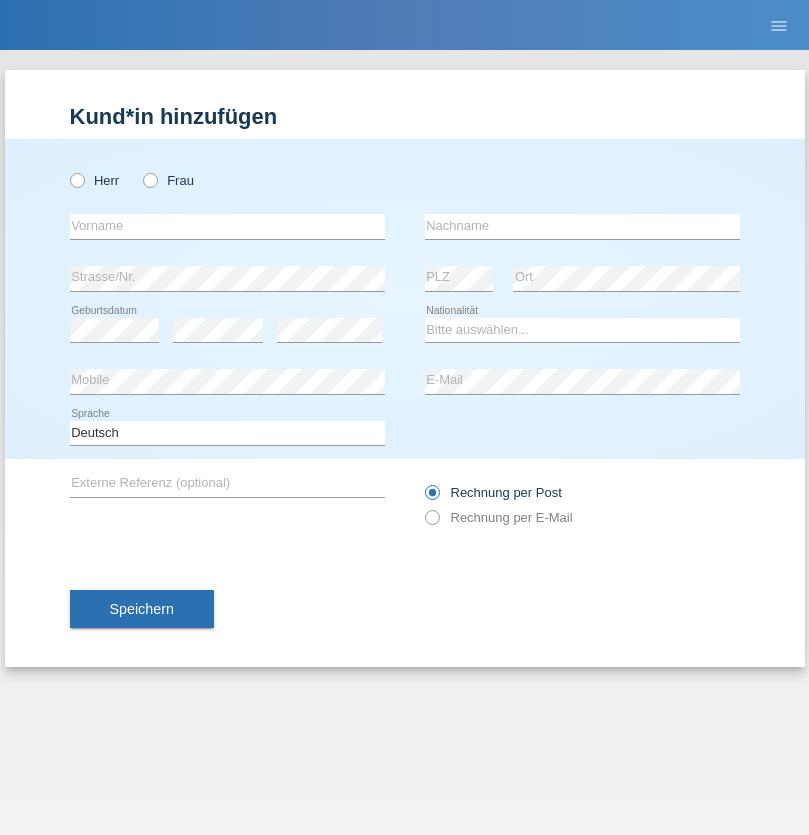 scroll, scrollTop: 0, scrollLeft: 0, axis: both 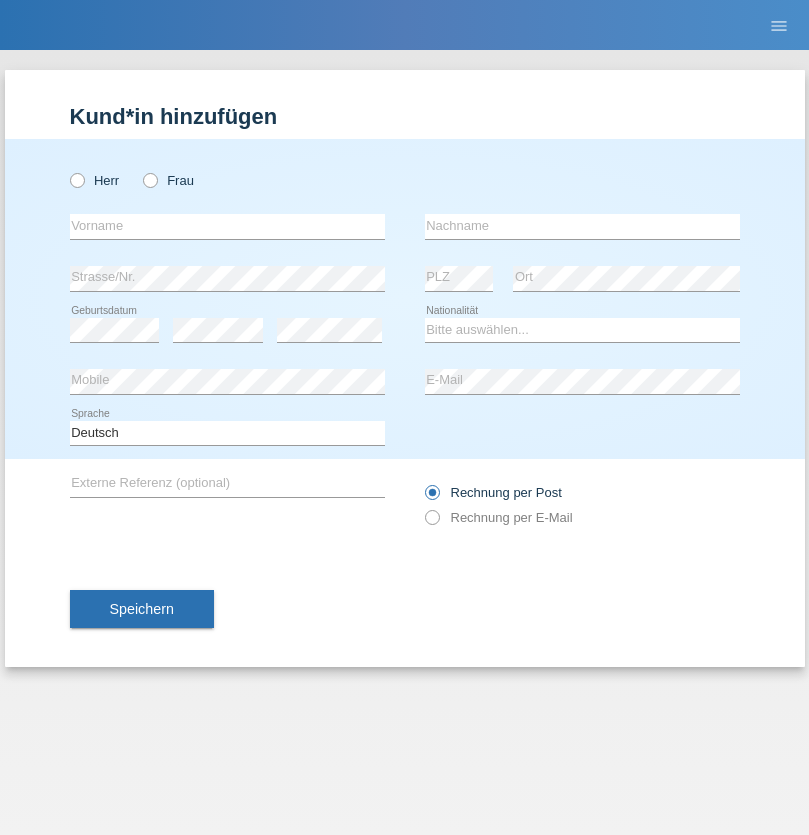 radio on "true" 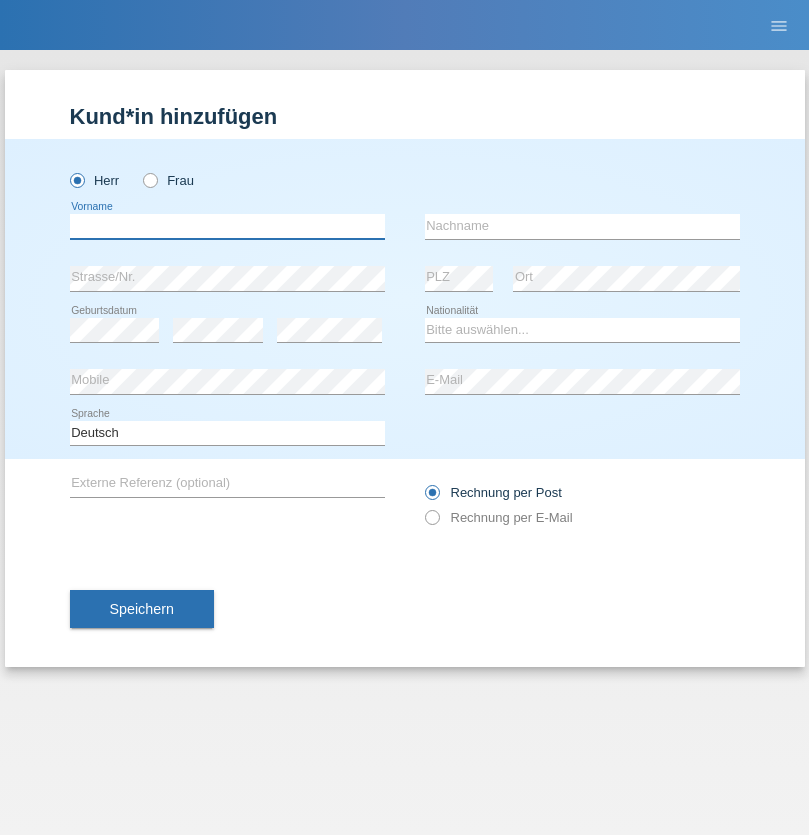 click at bounding box center [227, 226] 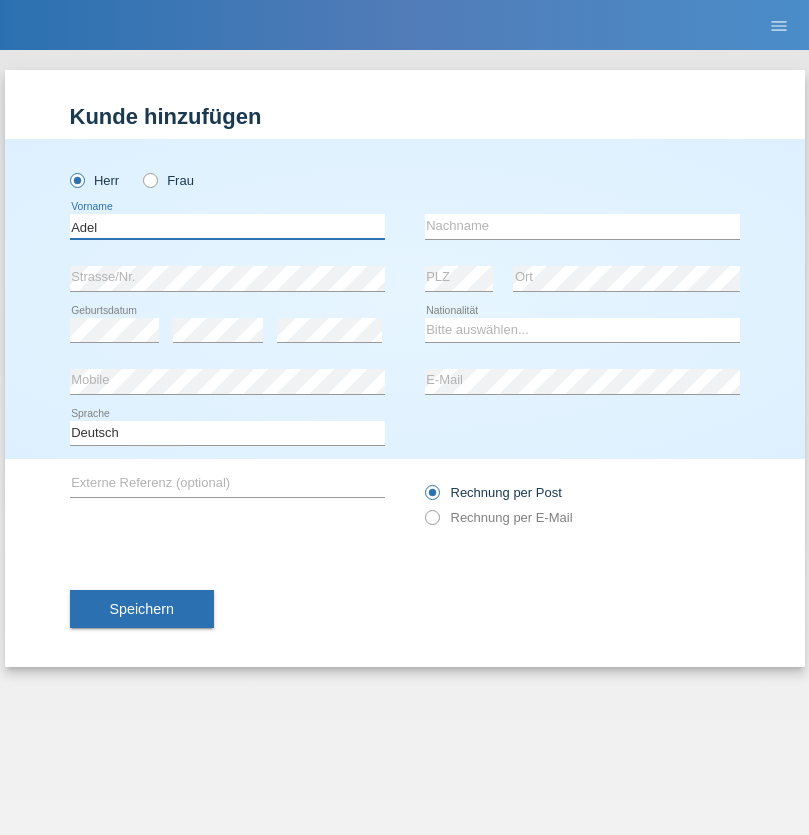 type on "Adel" 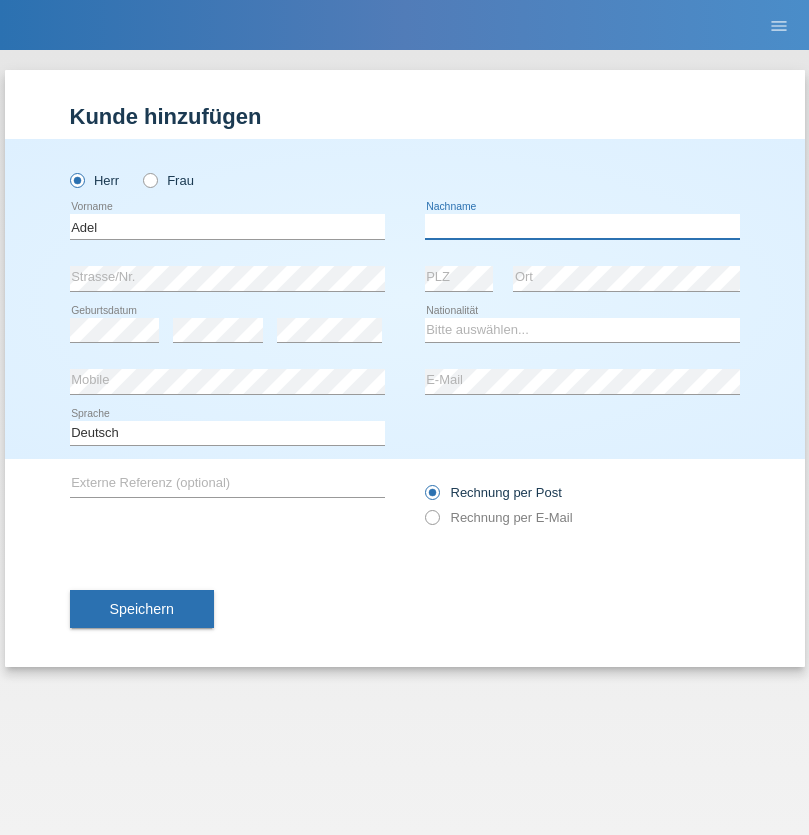 click at bounding box center (582, 226) 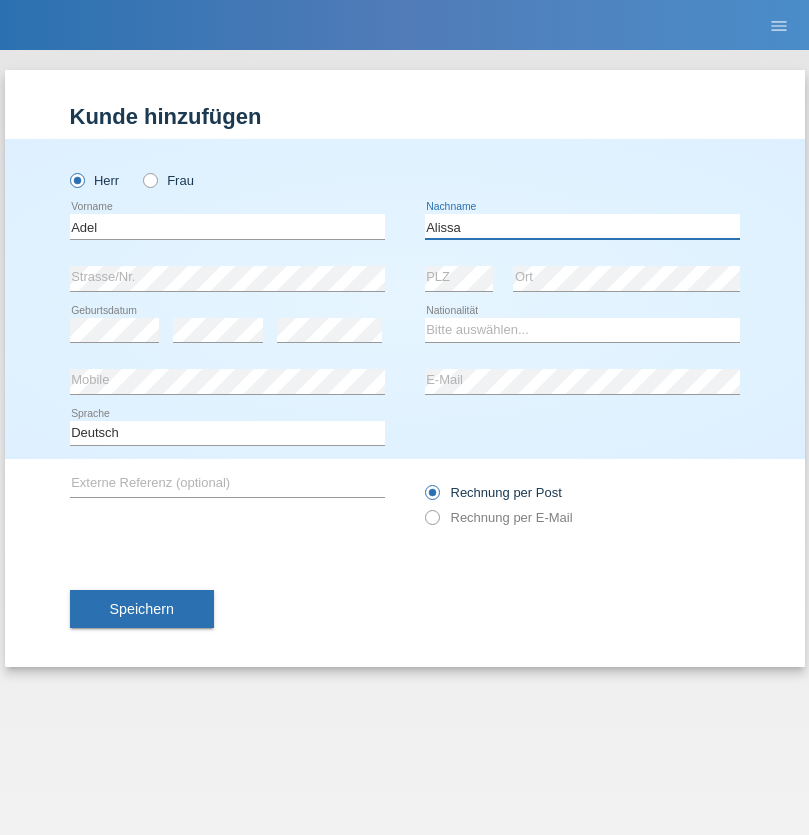 type on "Alissa" 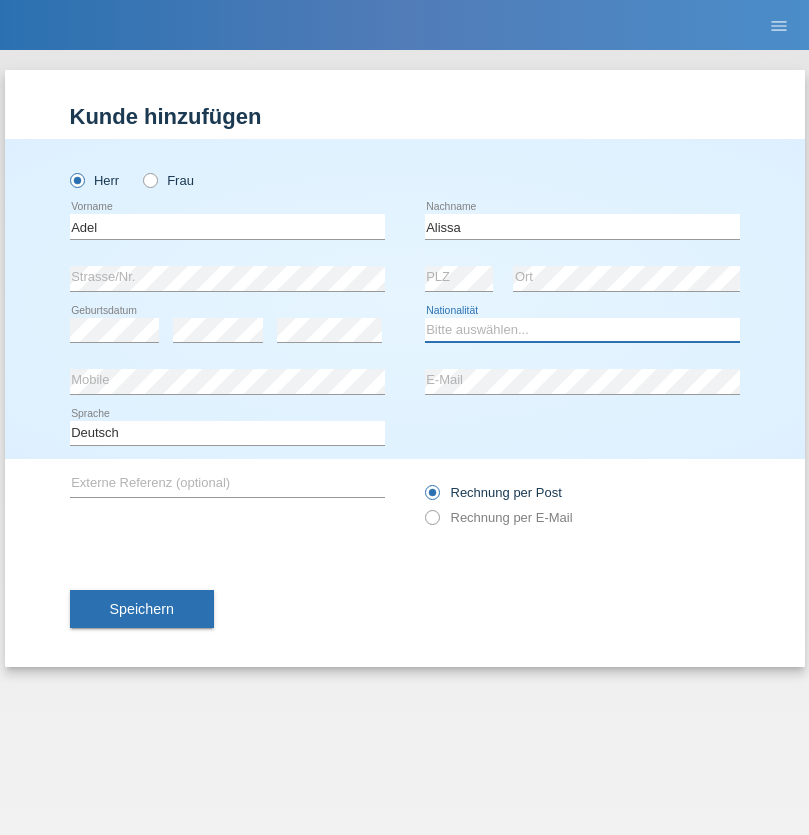 select on "SY" 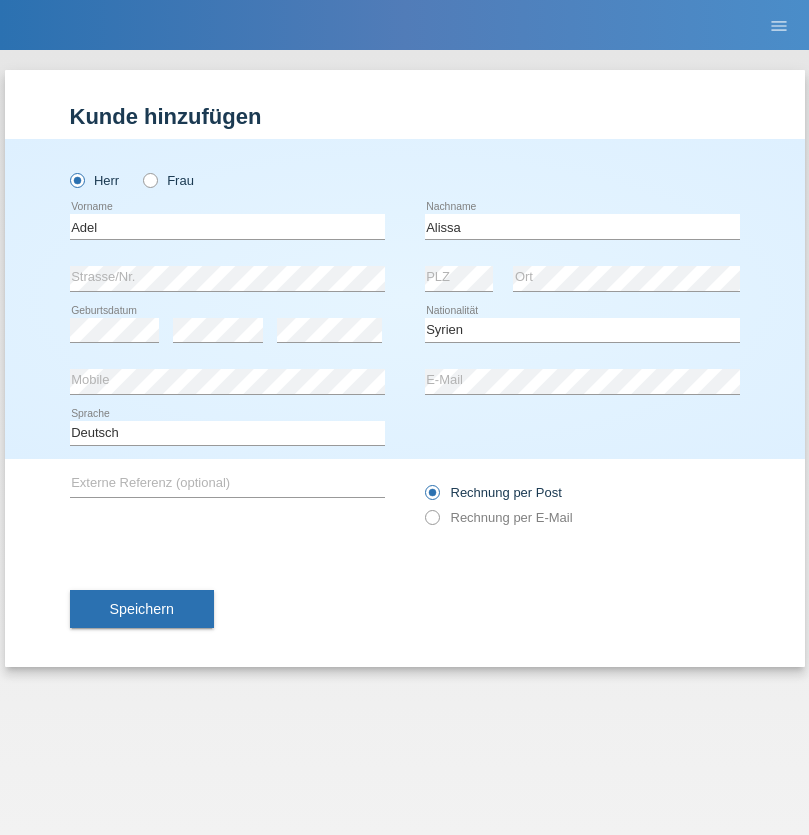 select on "C" 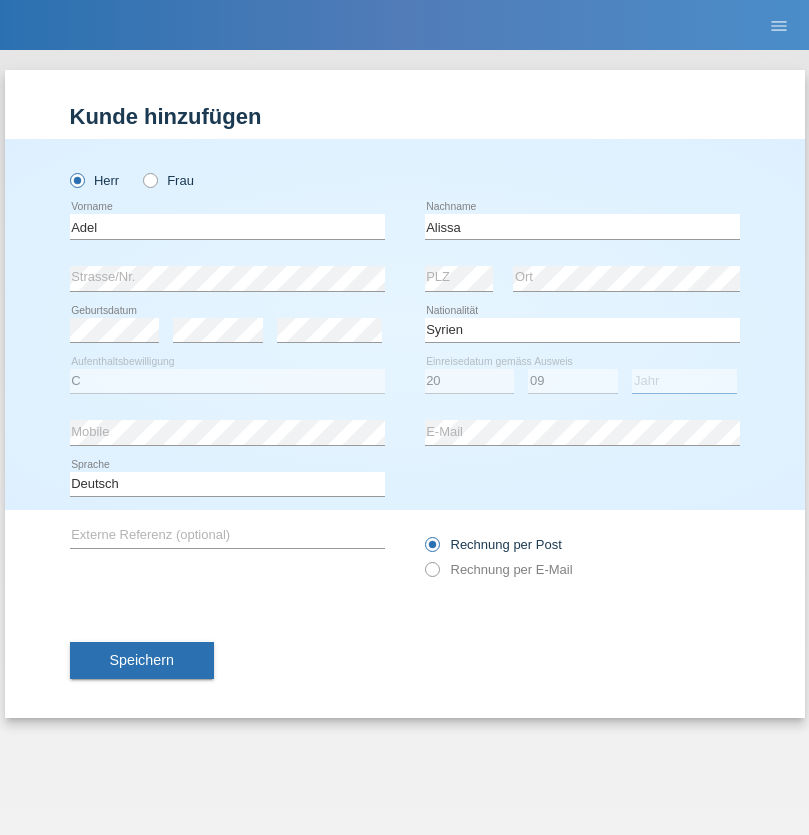 select on "2018" 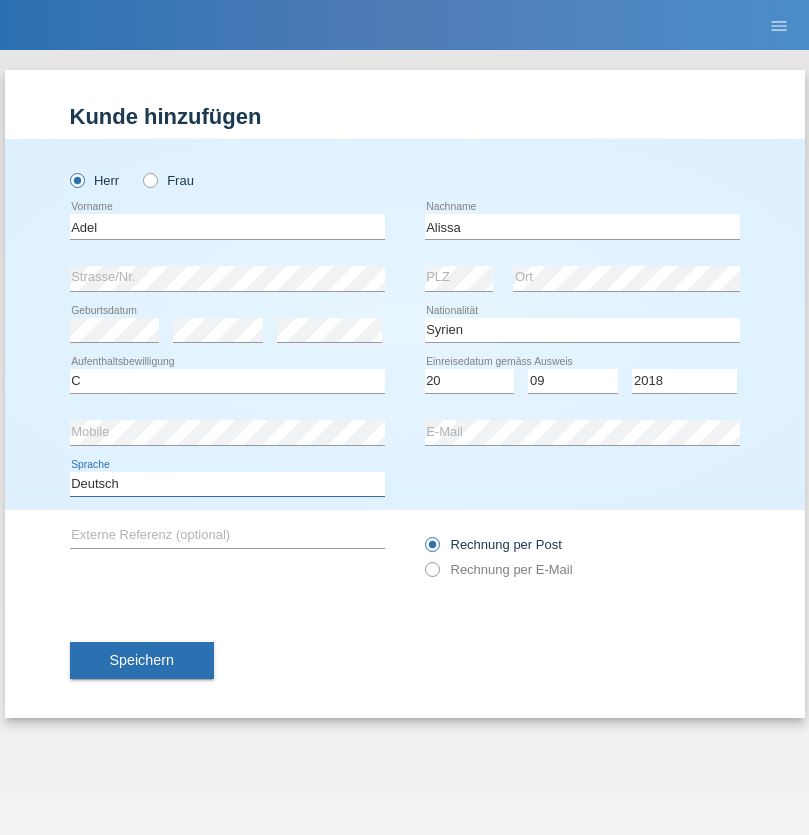 select on "en" 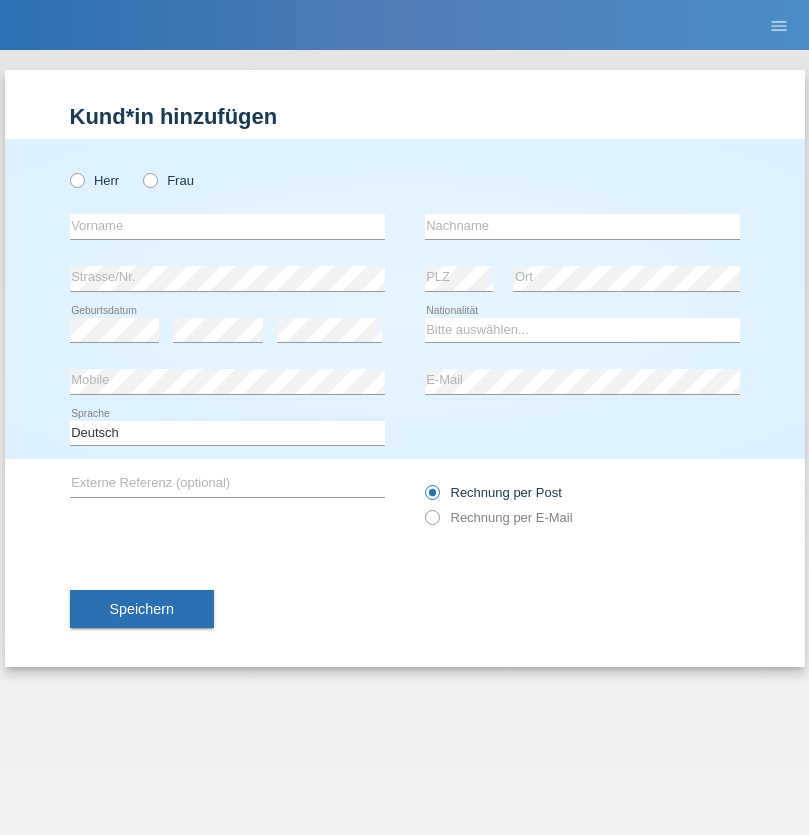 scroll, scrollTop: 0, scrollLeft: 0, axis: both 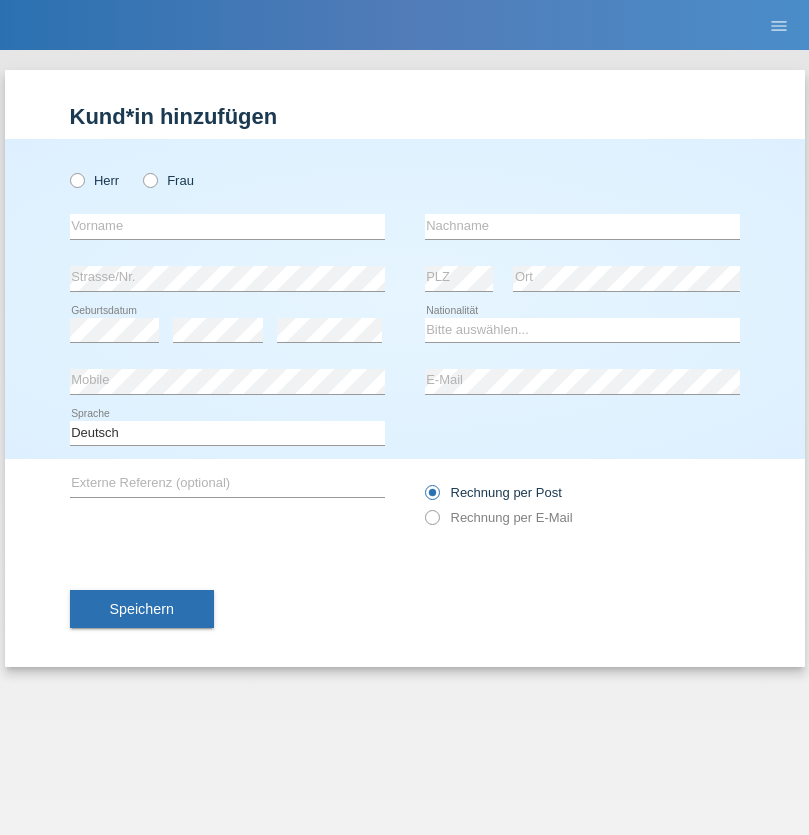 radio on "true" 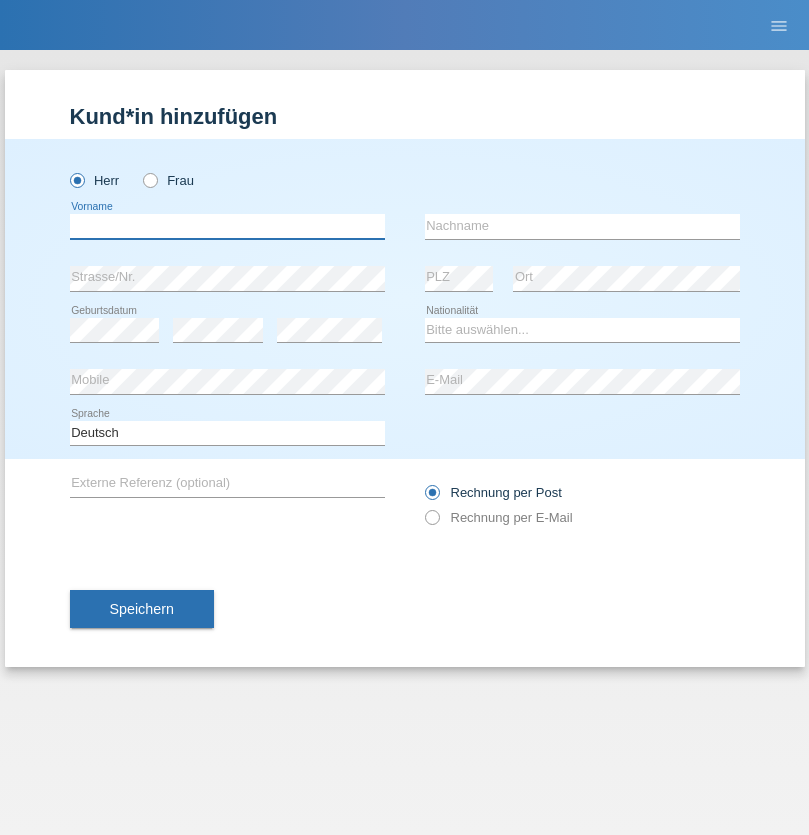 click at bounding box center (227, 226) 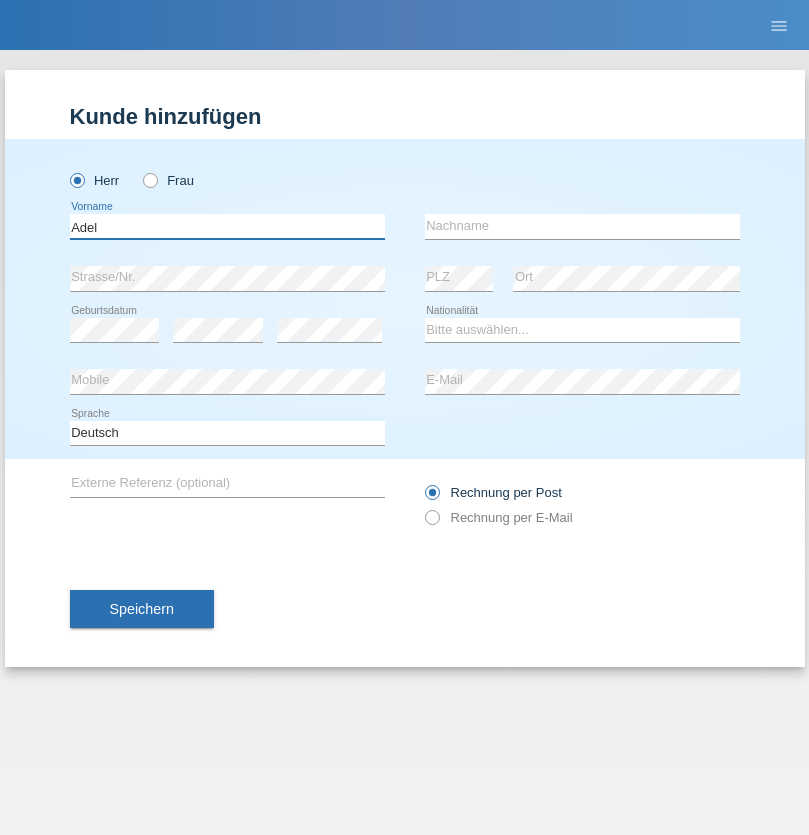 type on "Adel" 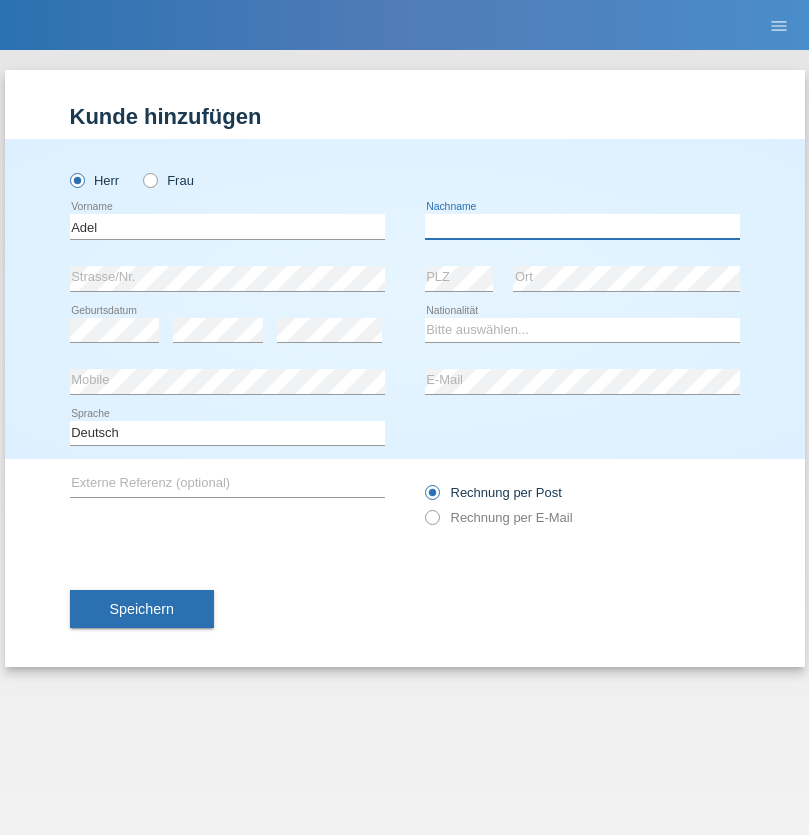 click at bounding box center [582, 226] 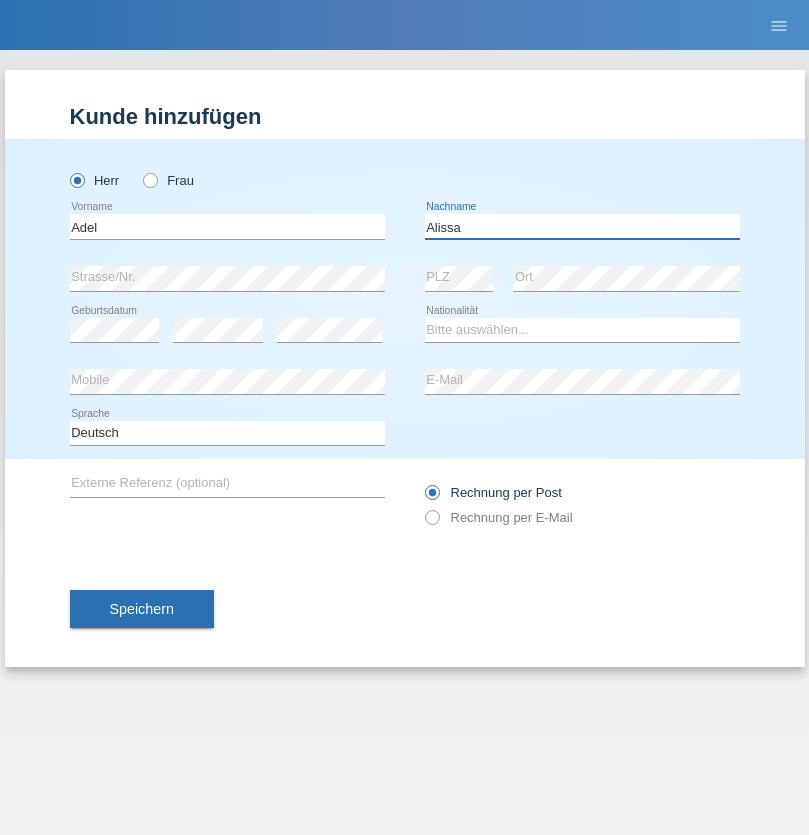 type on "Alissa" 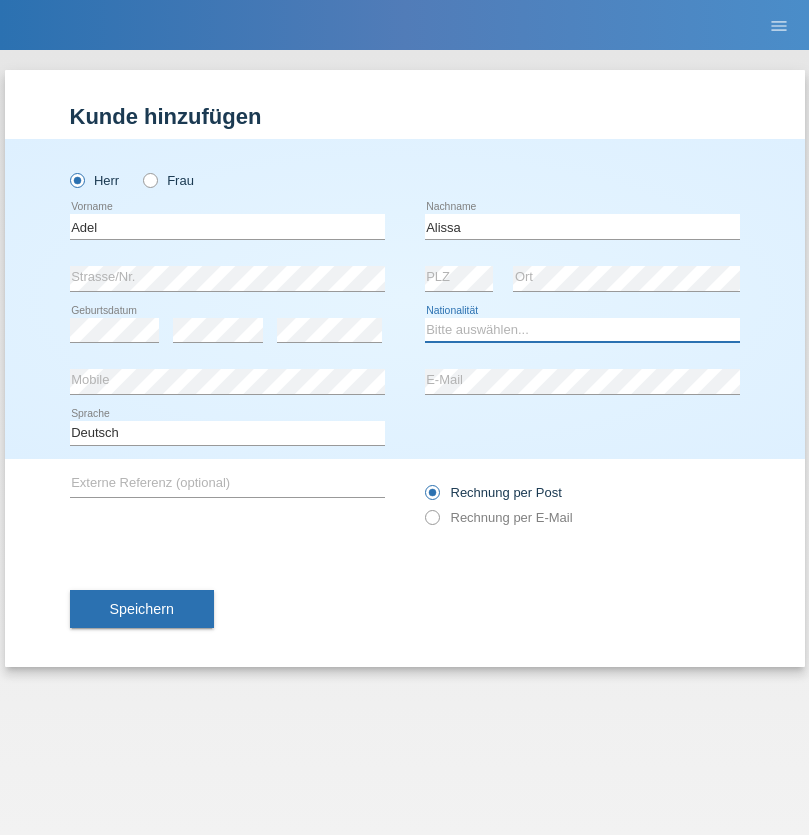 select on "SY" 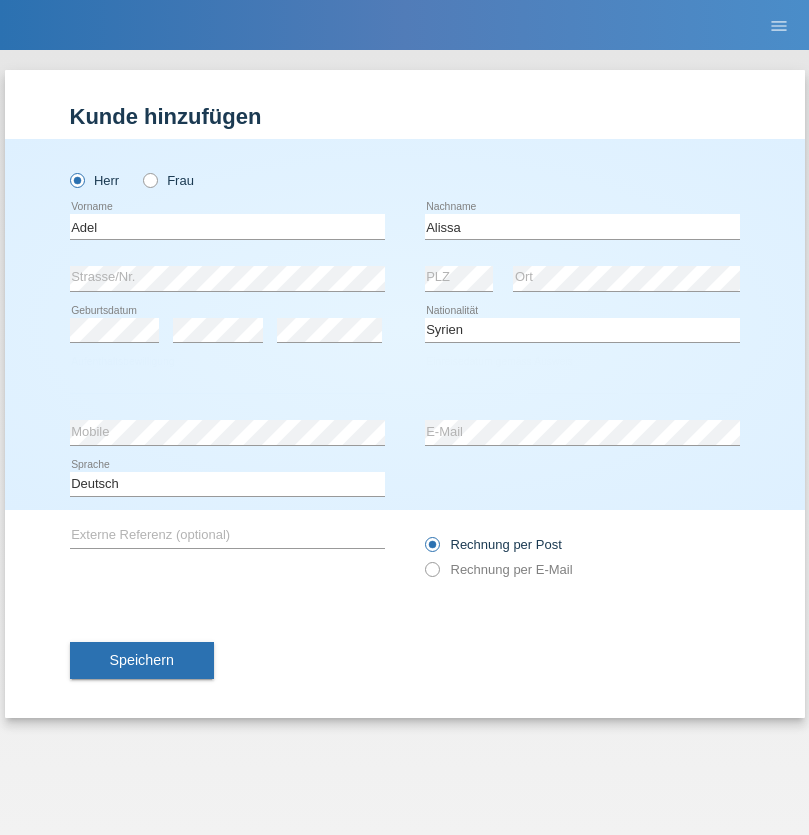 select on "C" 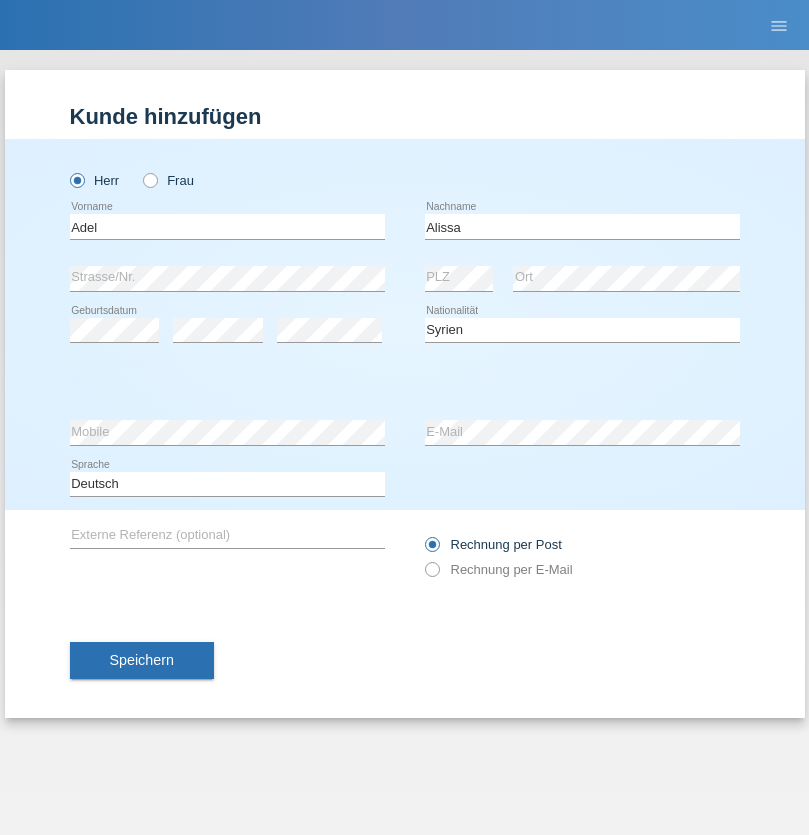 select on "20" 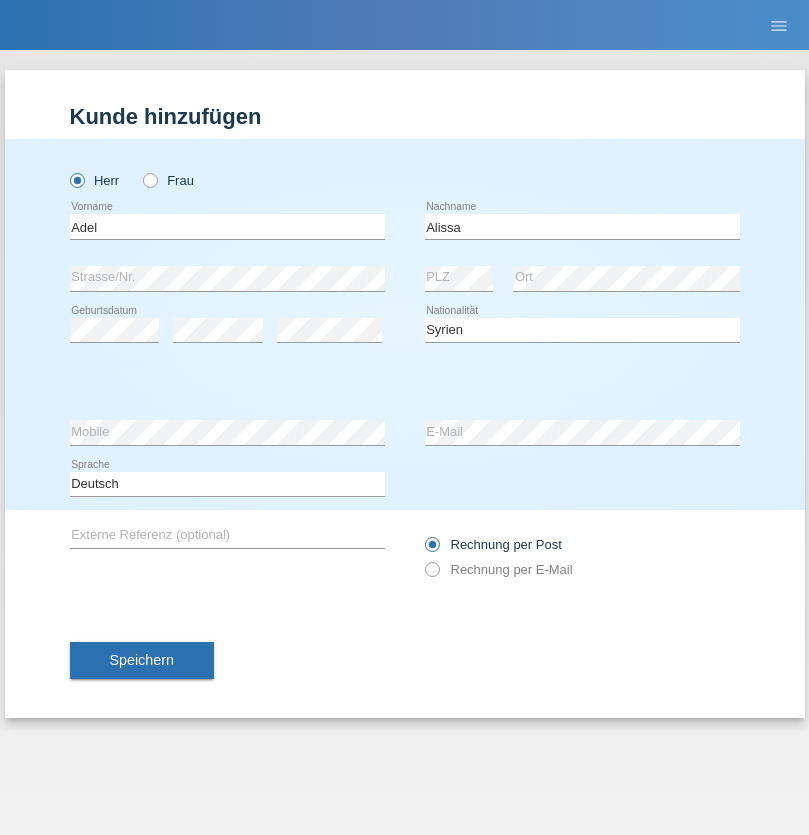 select on "09" 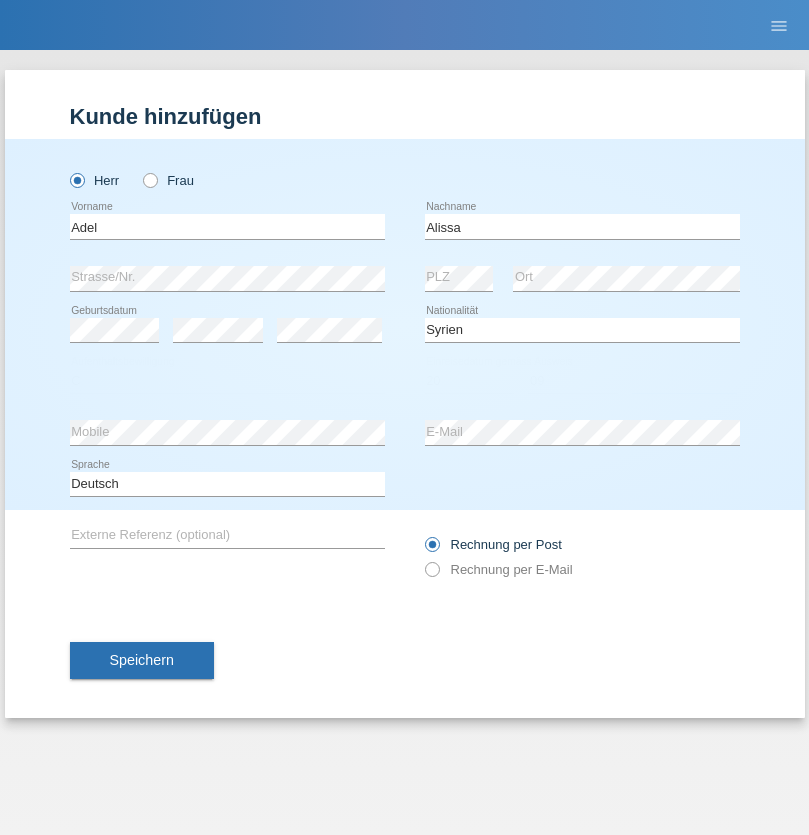 select on "2018" 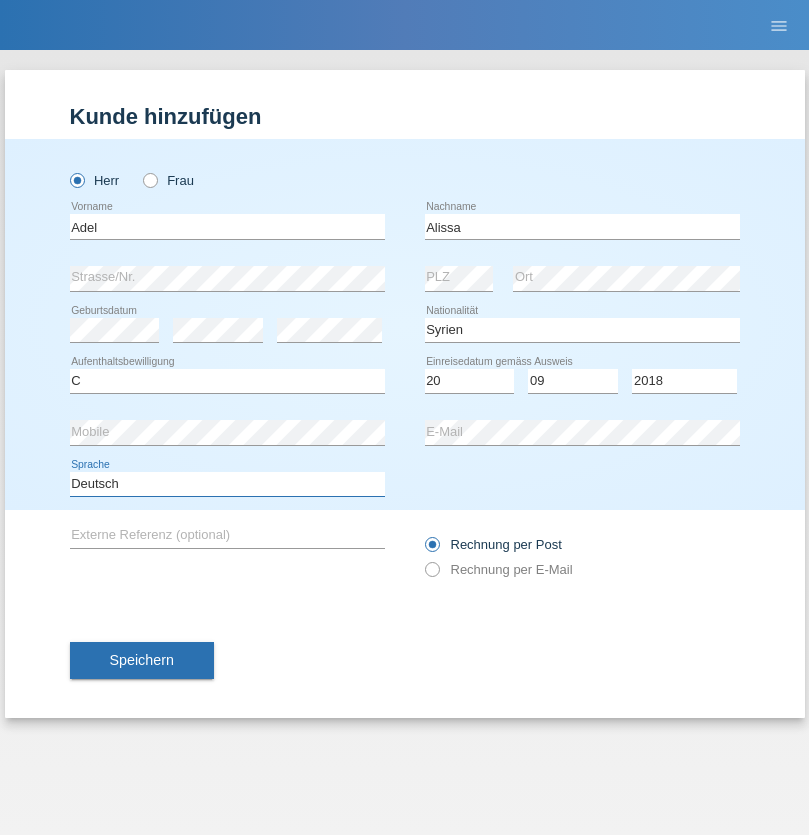 select on "en" 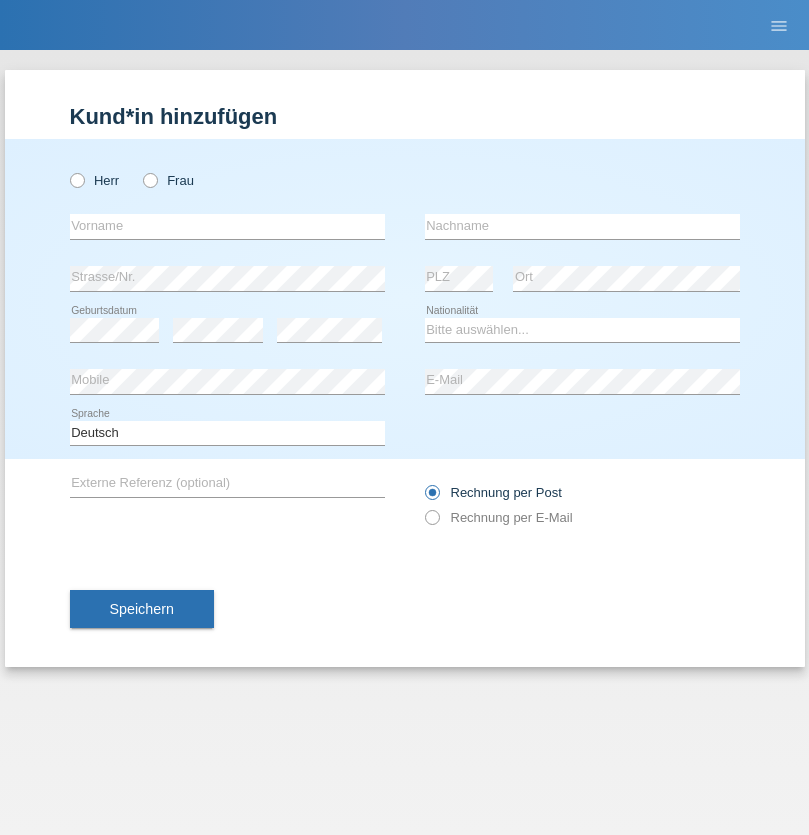 scroll, scrollTop: 0, scrollLeft: 0, axis: both 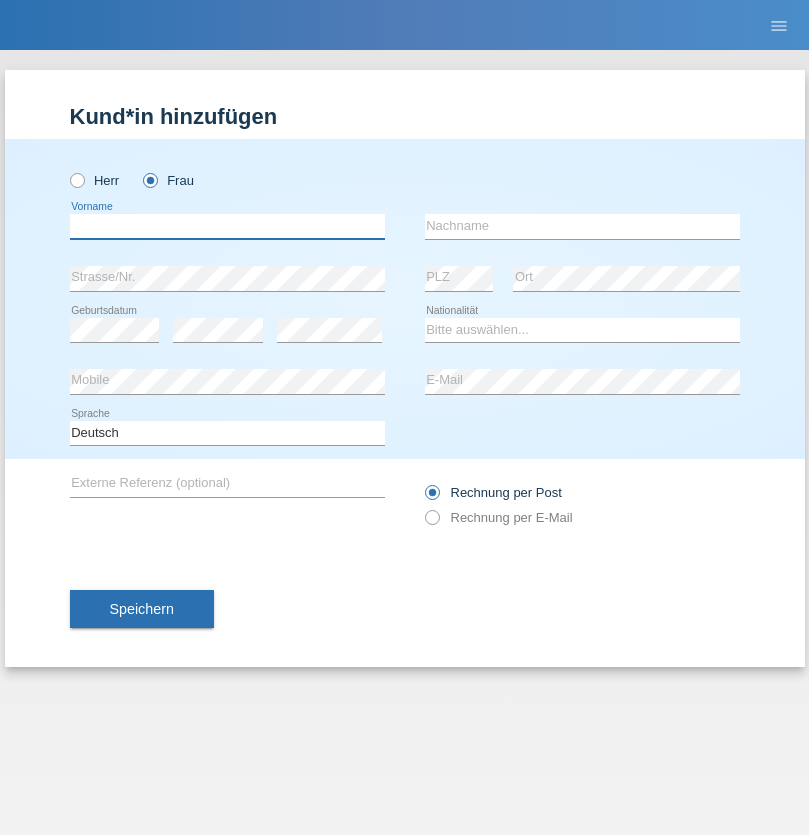 click at bounding box center [227, 226] 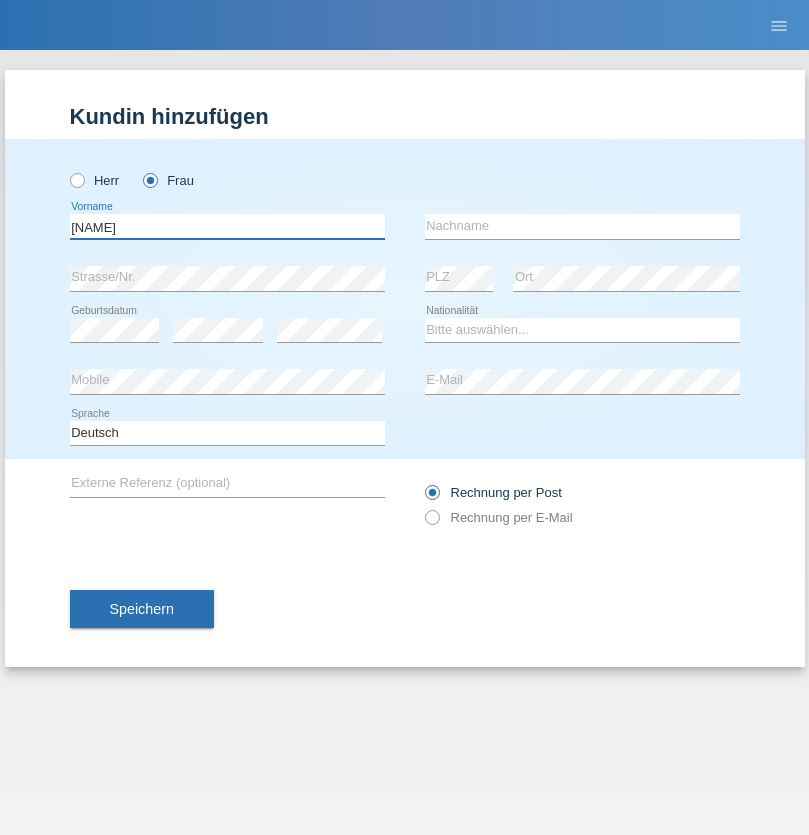 type on "[LAST]" 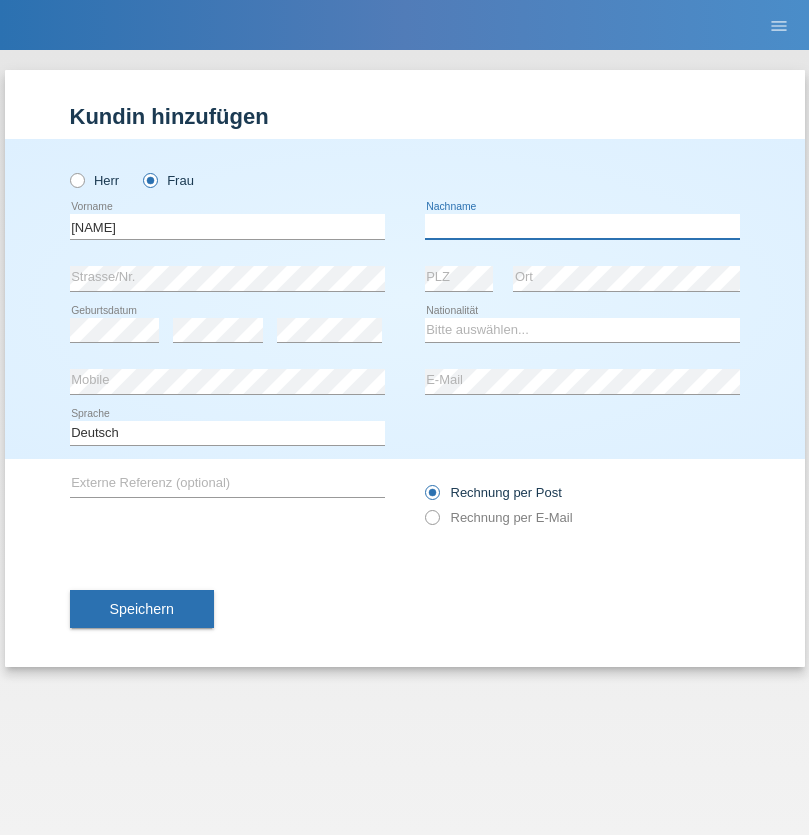click at bounding box center [582, 226] 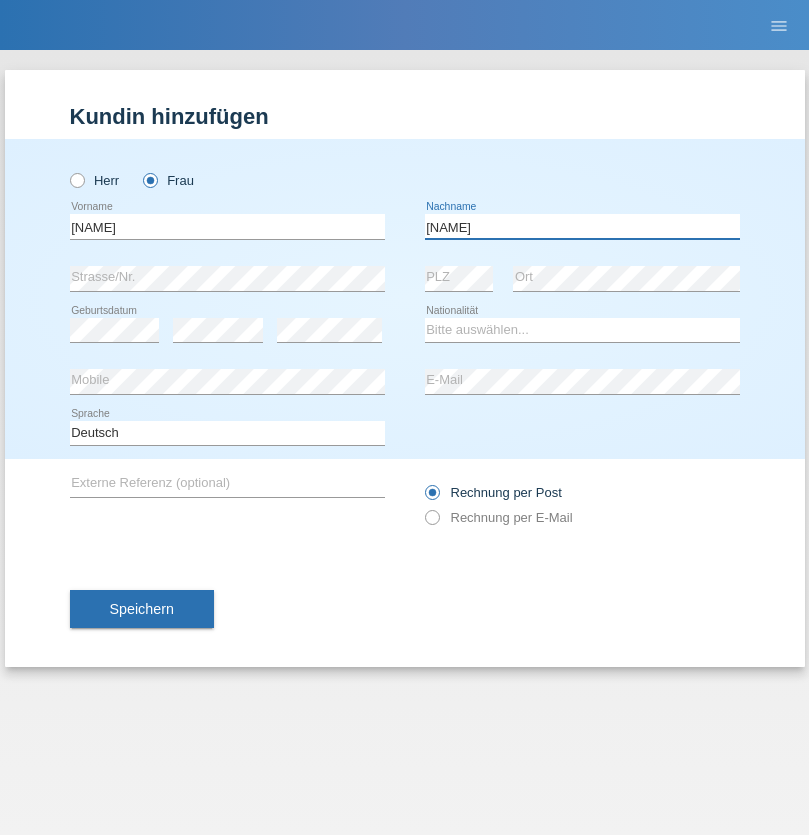 type on "[LAST]" 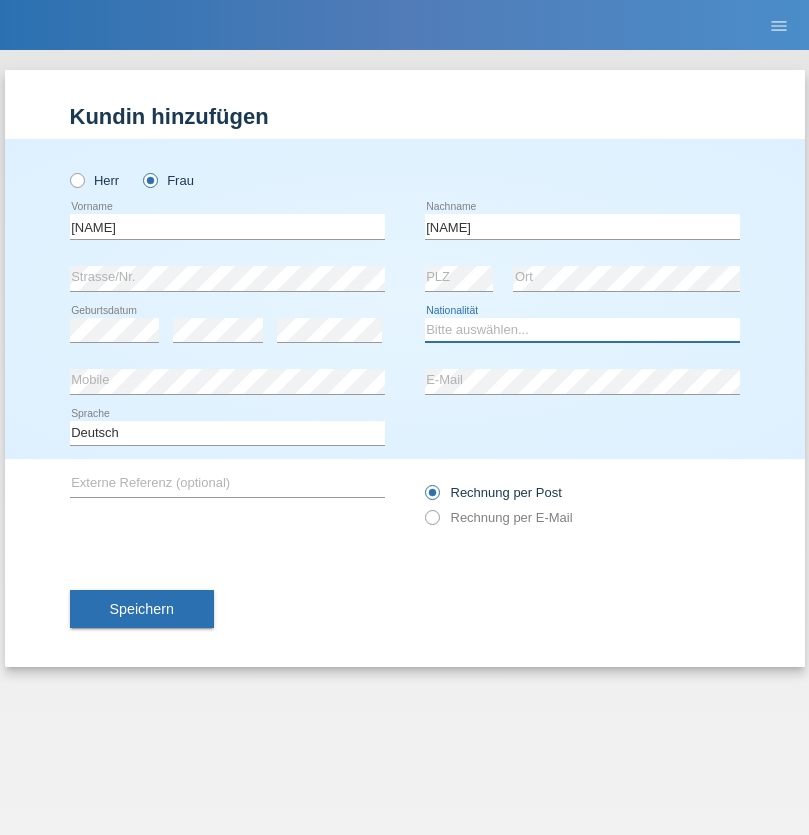 select on "CH" 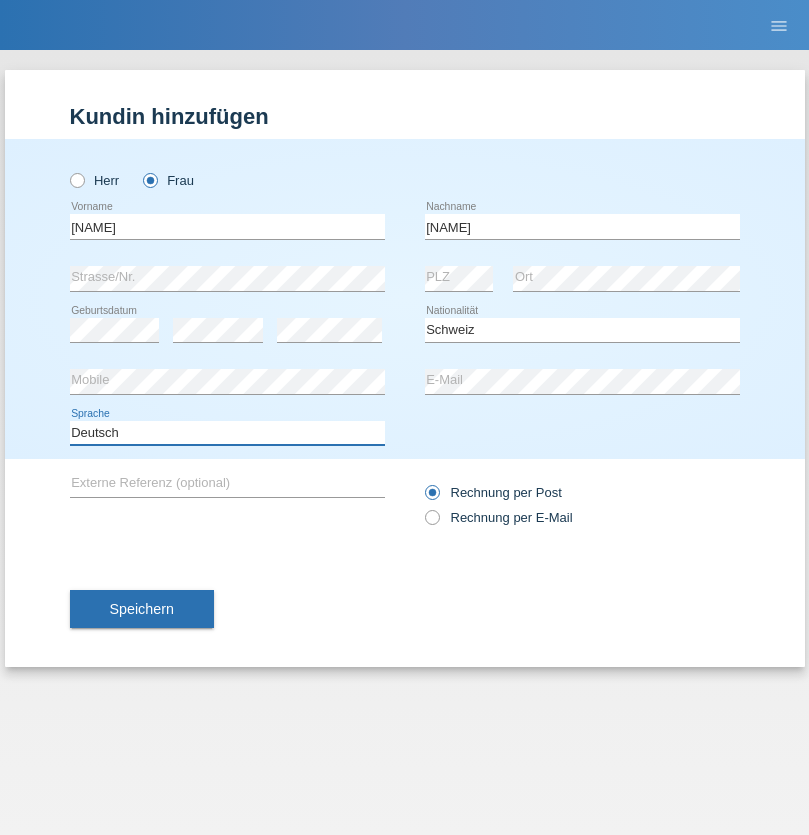 select on "en" 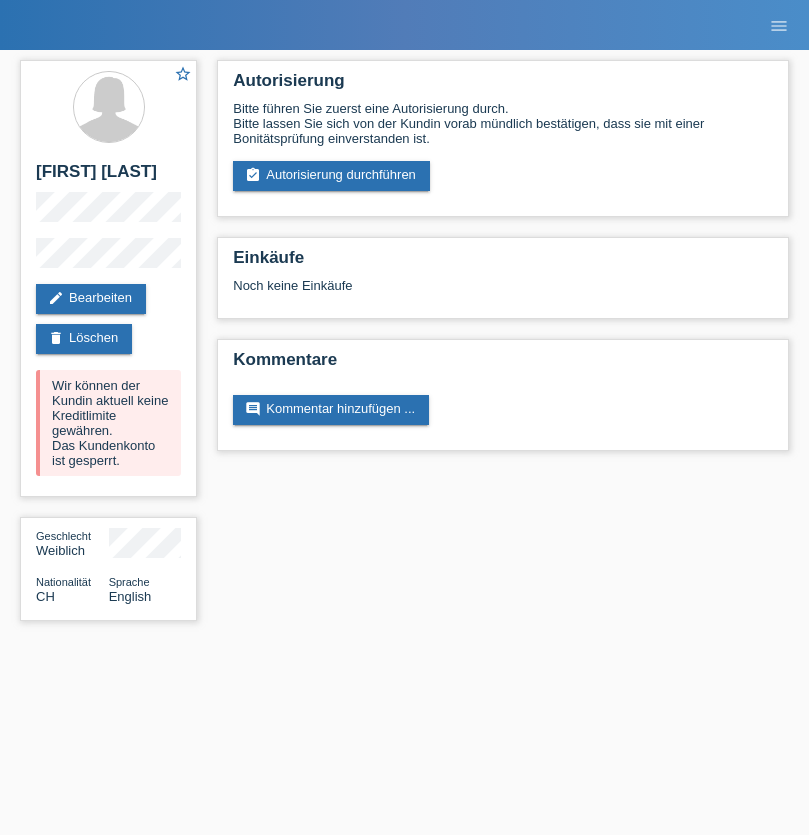 scroll, scrollTop: 0, scrollLeft: 0, axis: both 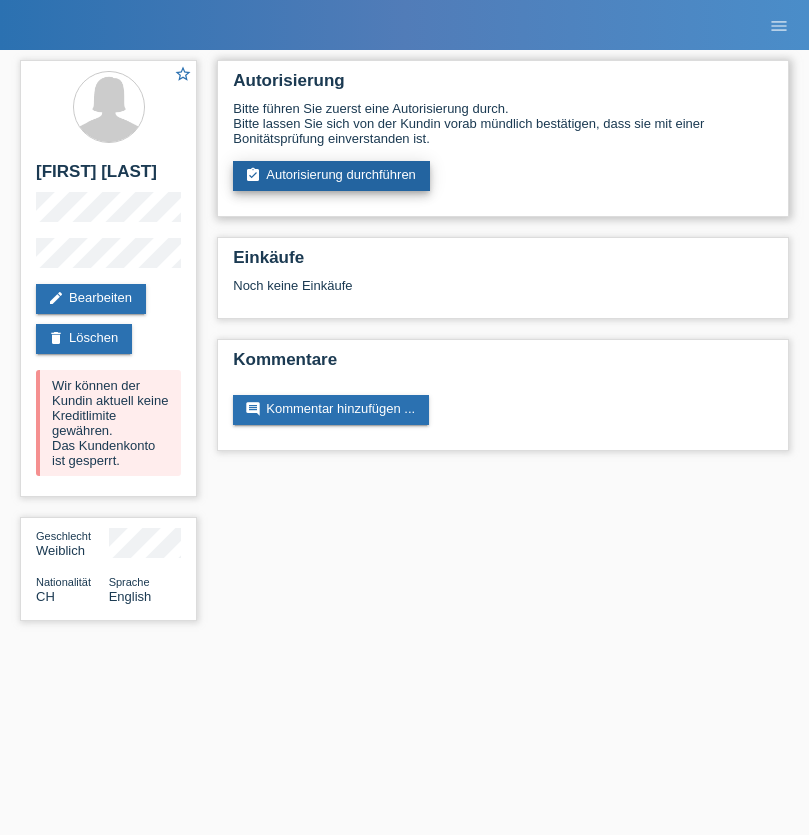 click on "assignment_turned_in  Autorisierung durchführen" at bounding box center [331, 176] 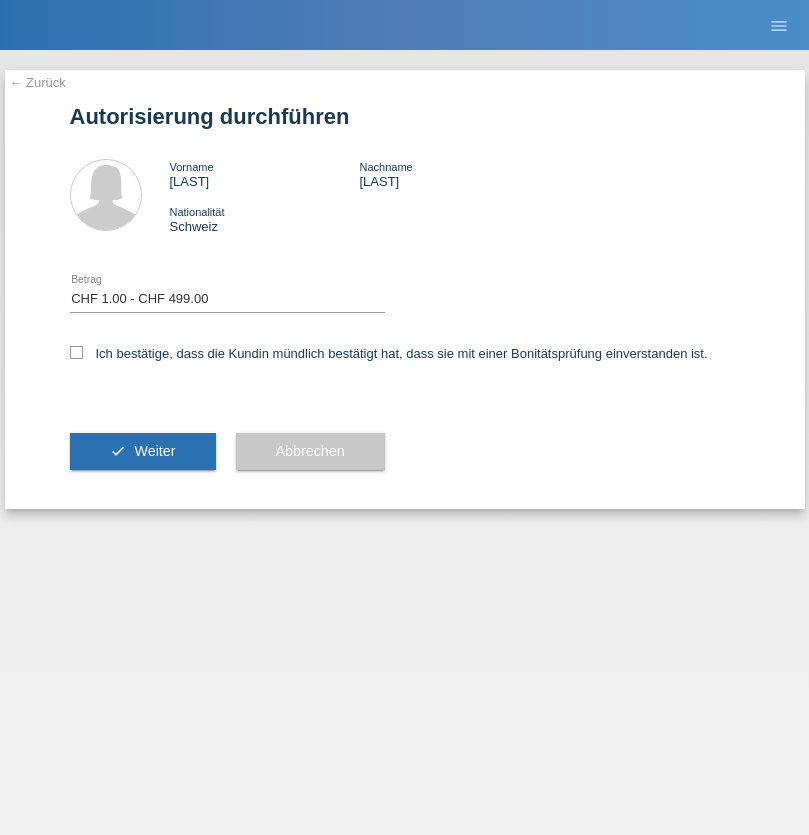 select on "1" 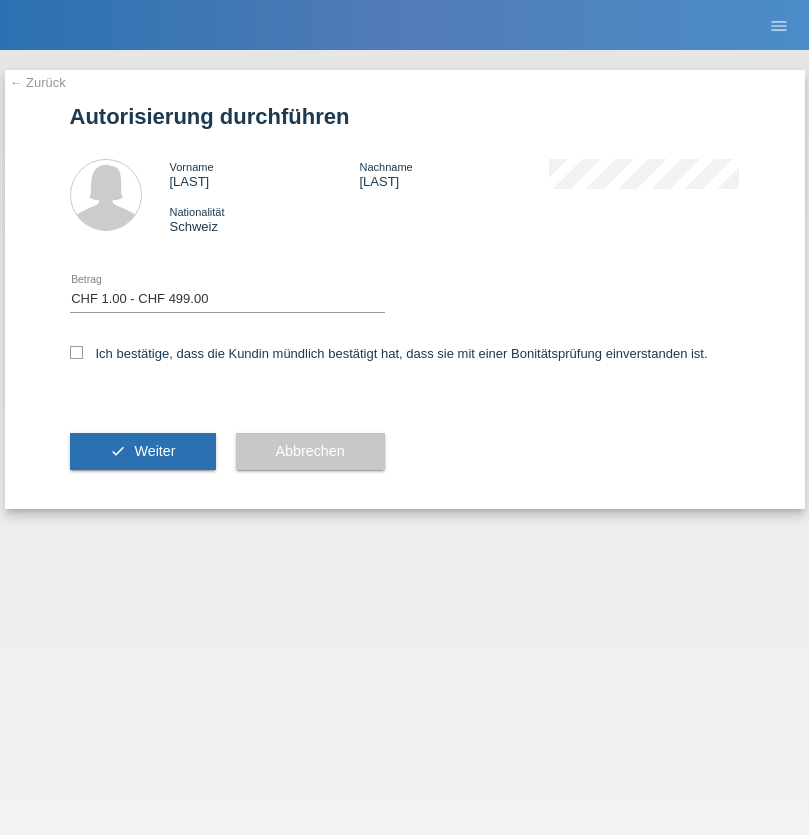 checkbox on "true" 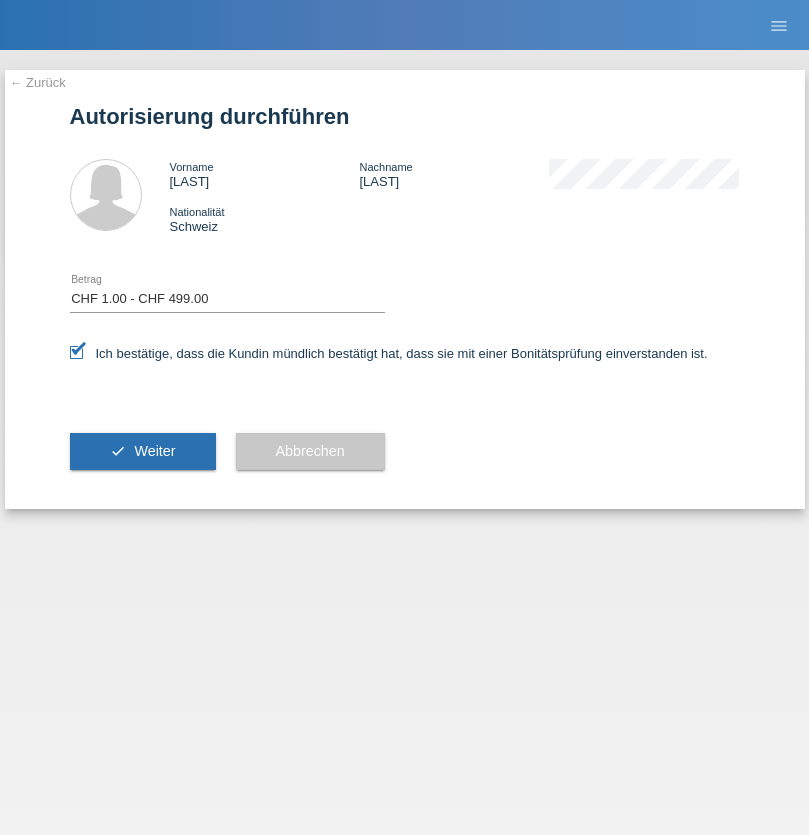 scroll, scrollTop: 0, scrollLeft: 0, axis: both 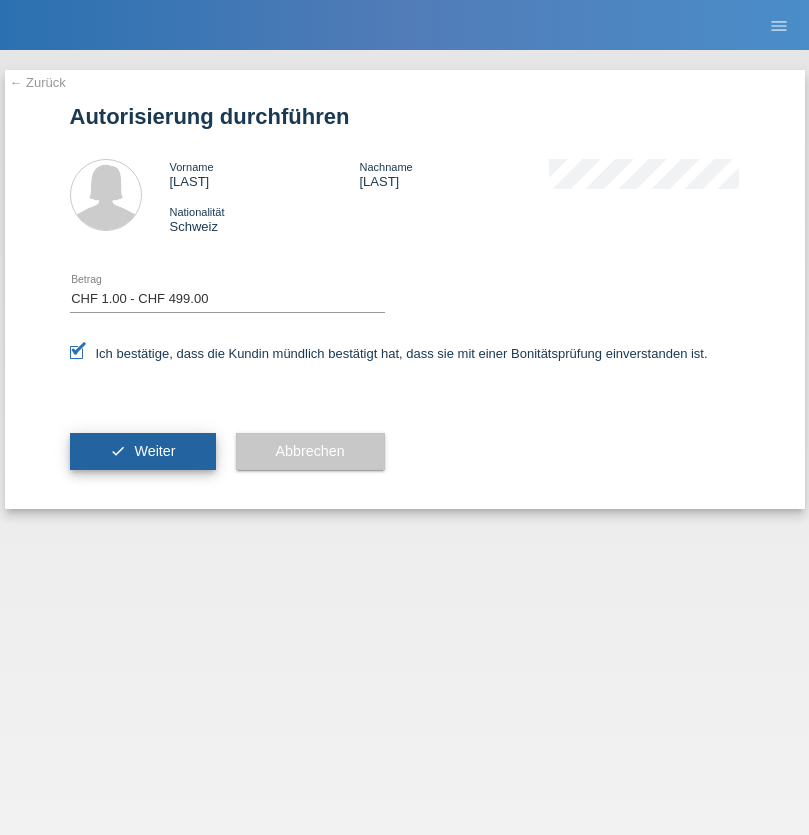 click on "Weiter" at bounding box center [154, 451] 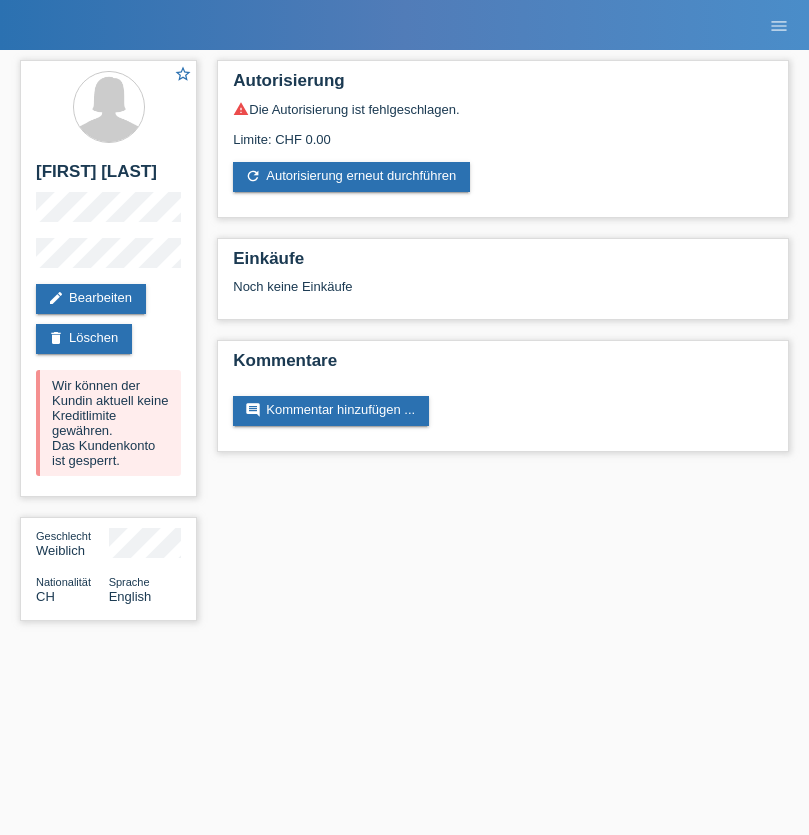 scroll, scrollTop: 0, scrollLeft: 0, axis: both 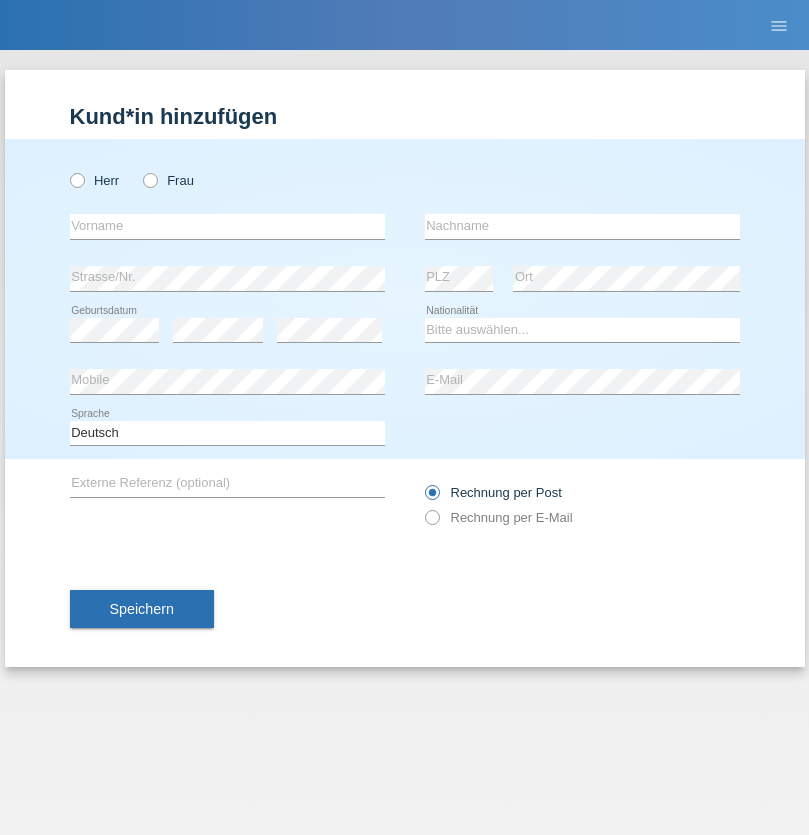 radio on "true" 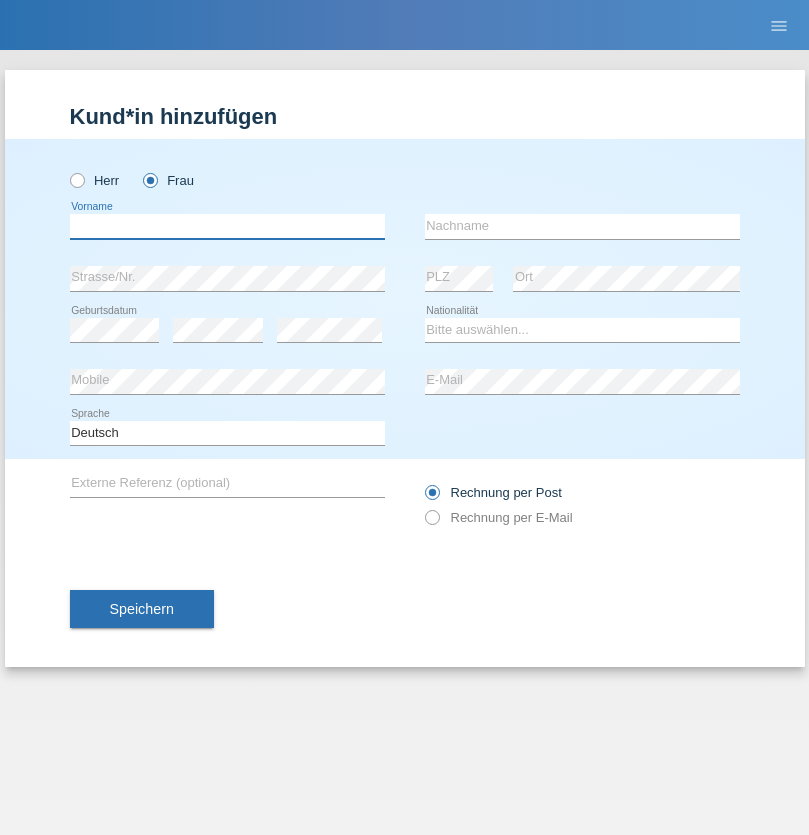 click at bounding box center (227, 226) 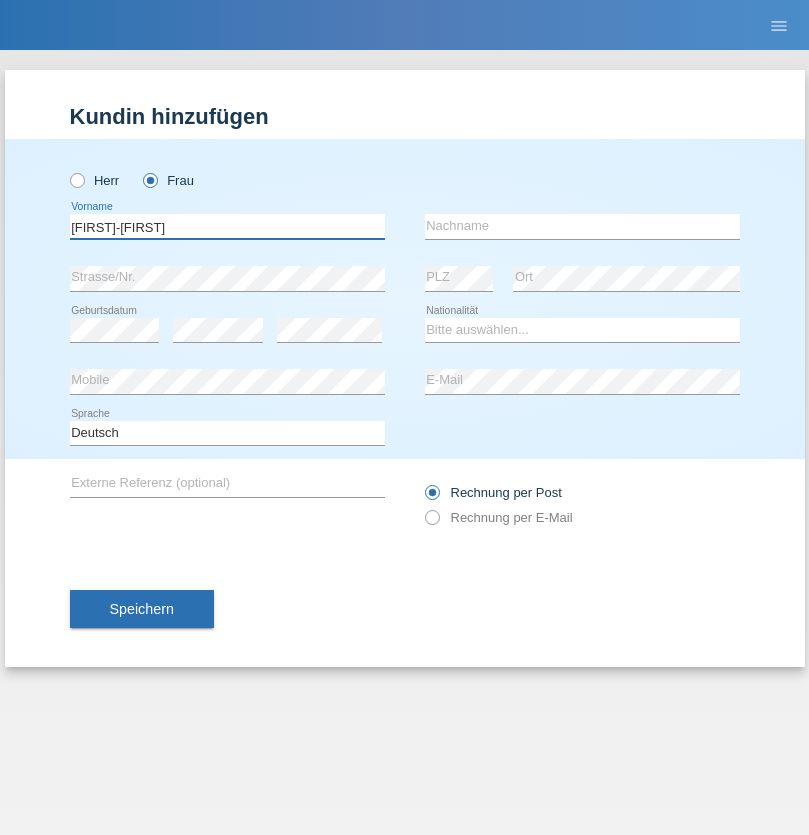 type on "[FIRST]-[FIRST]" 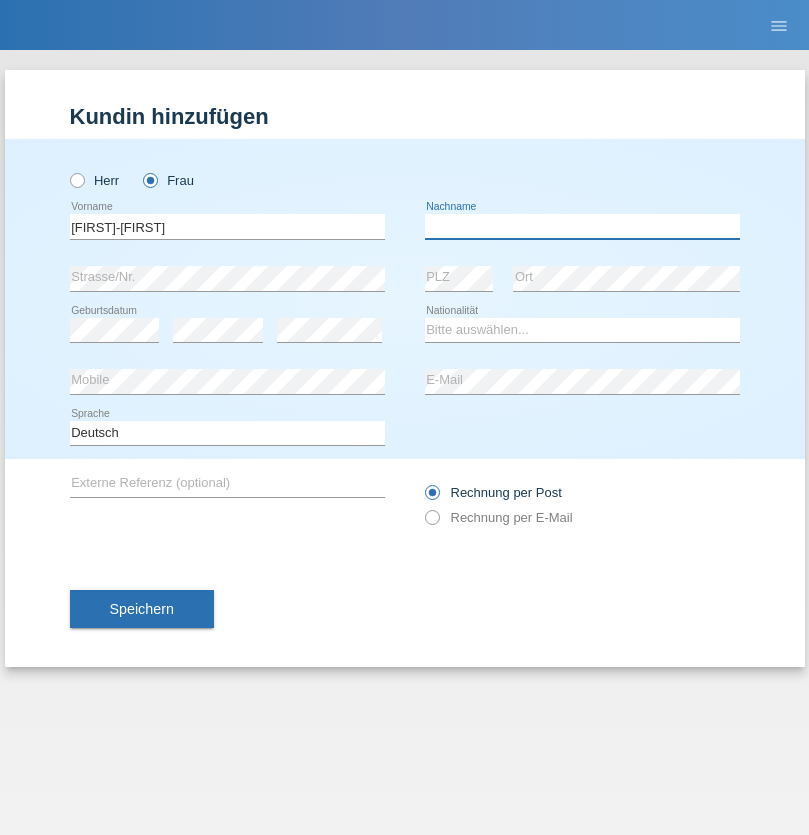 click at bounding box center (582, 226) 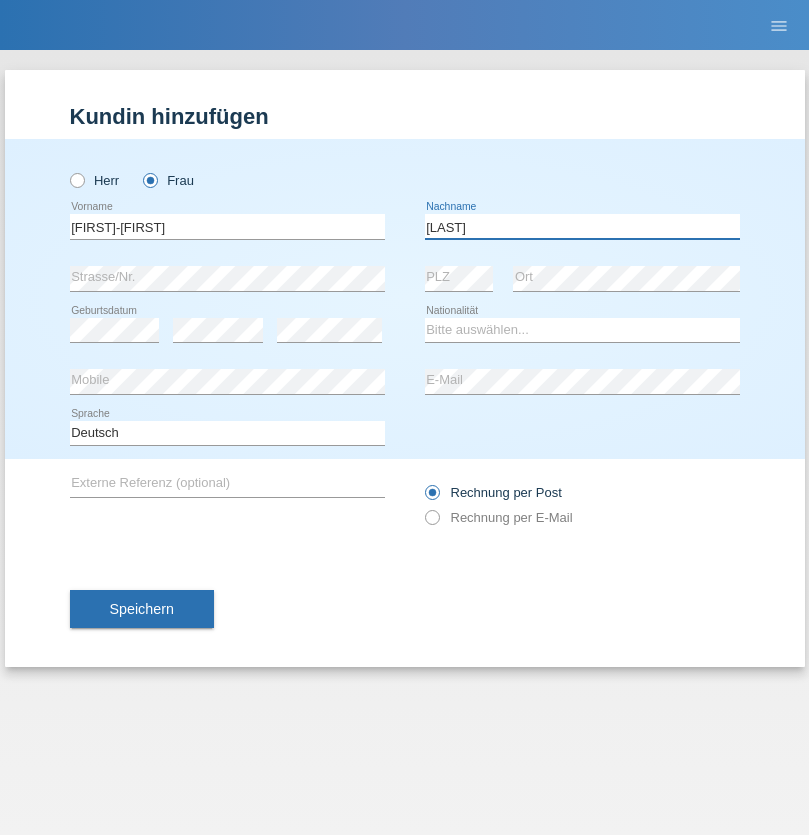type on "[LAST]" 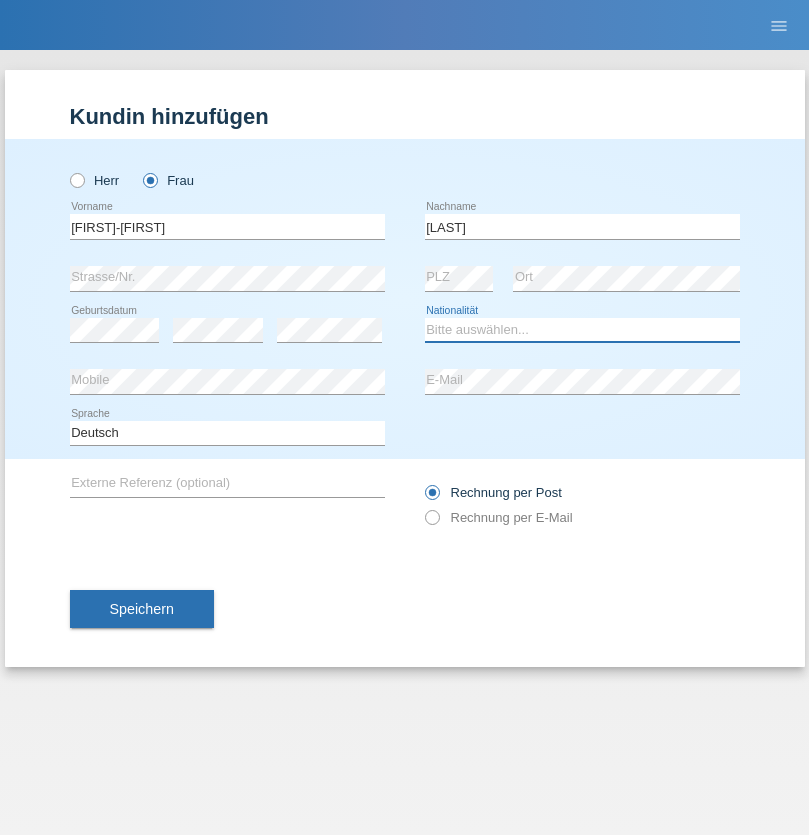 select on "DE" 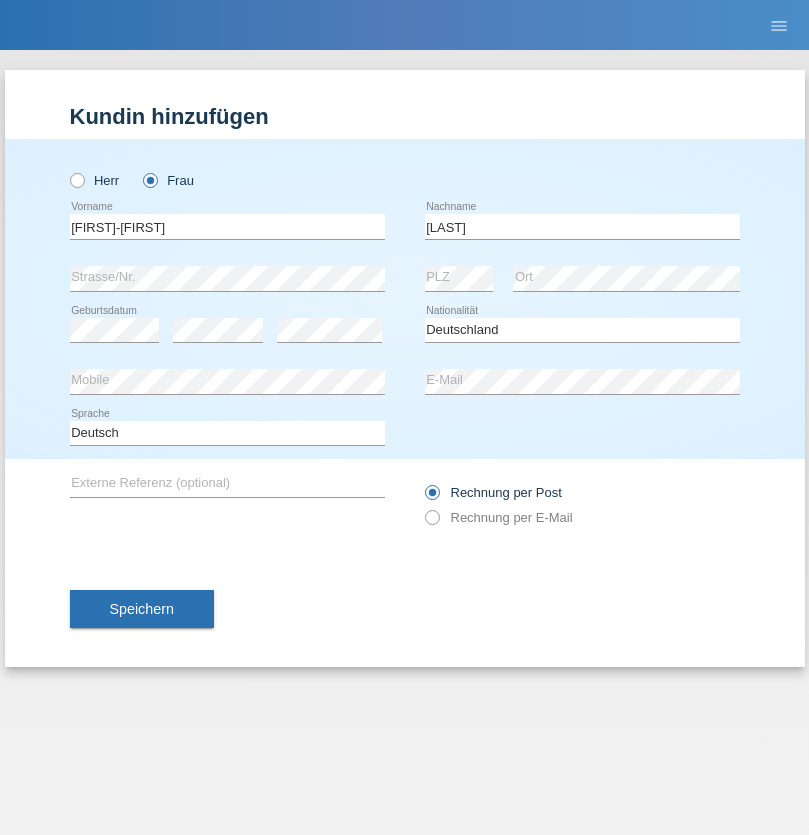 select on "C" 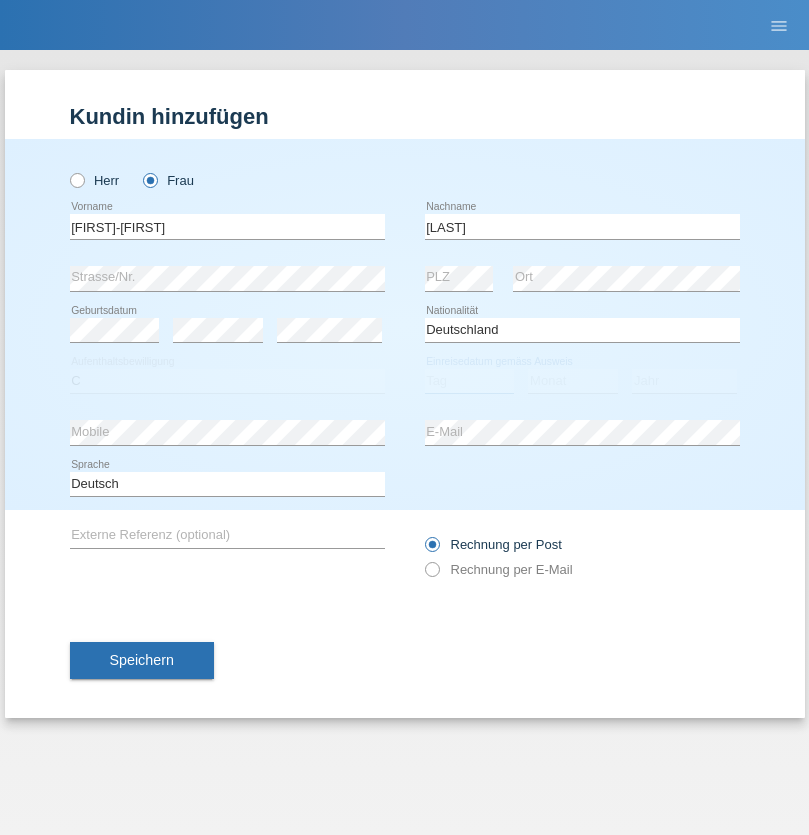 select on "01" 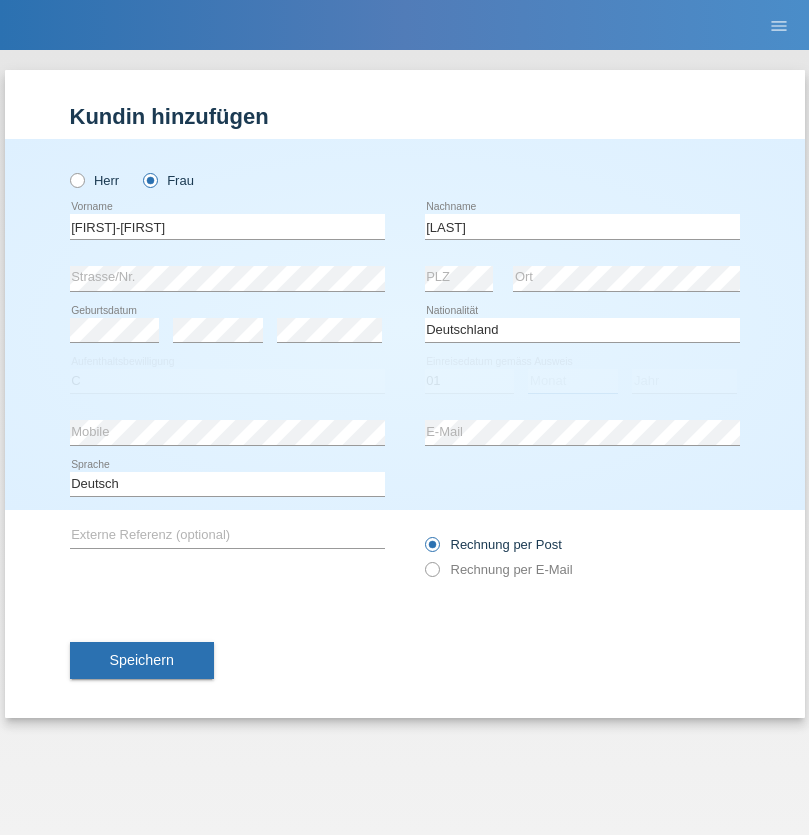 select on "03" 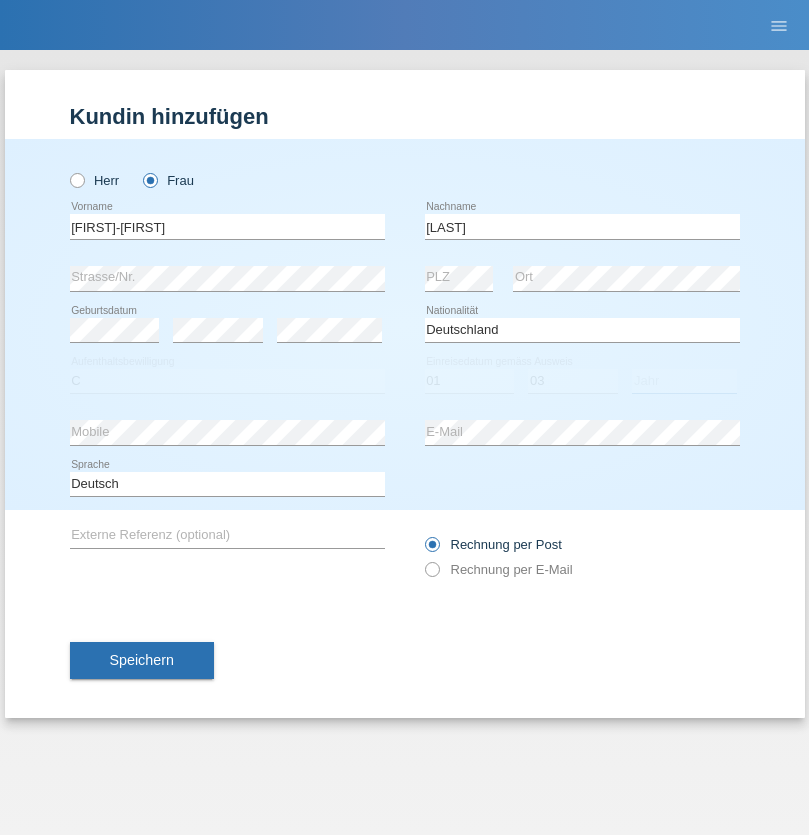 select on "2019" 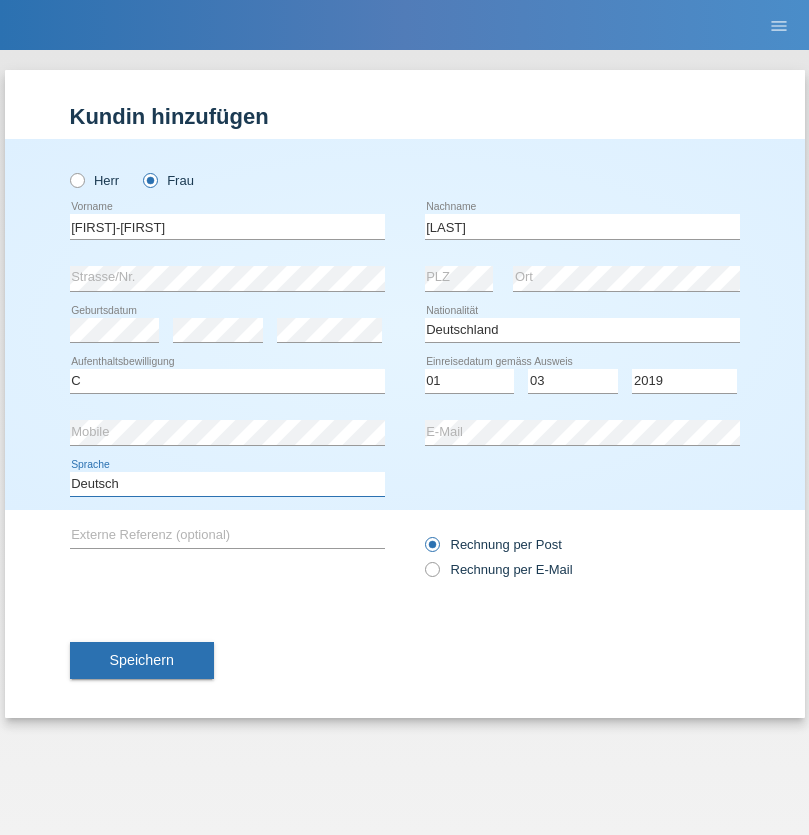 select on "en" 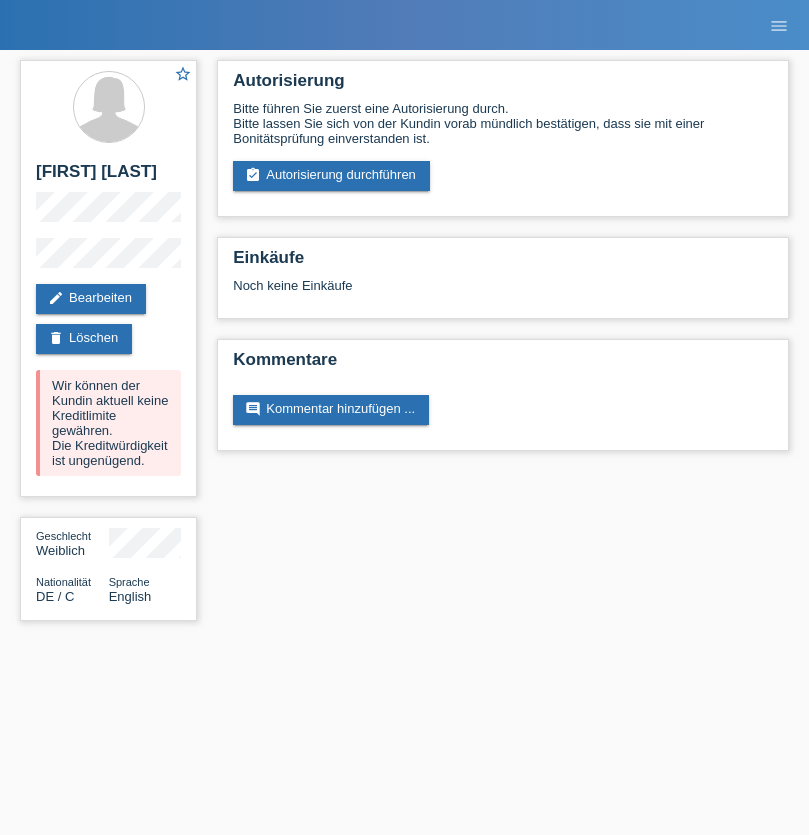 scroll, scrollTop: 0, scrollLeft: 0, axis: both 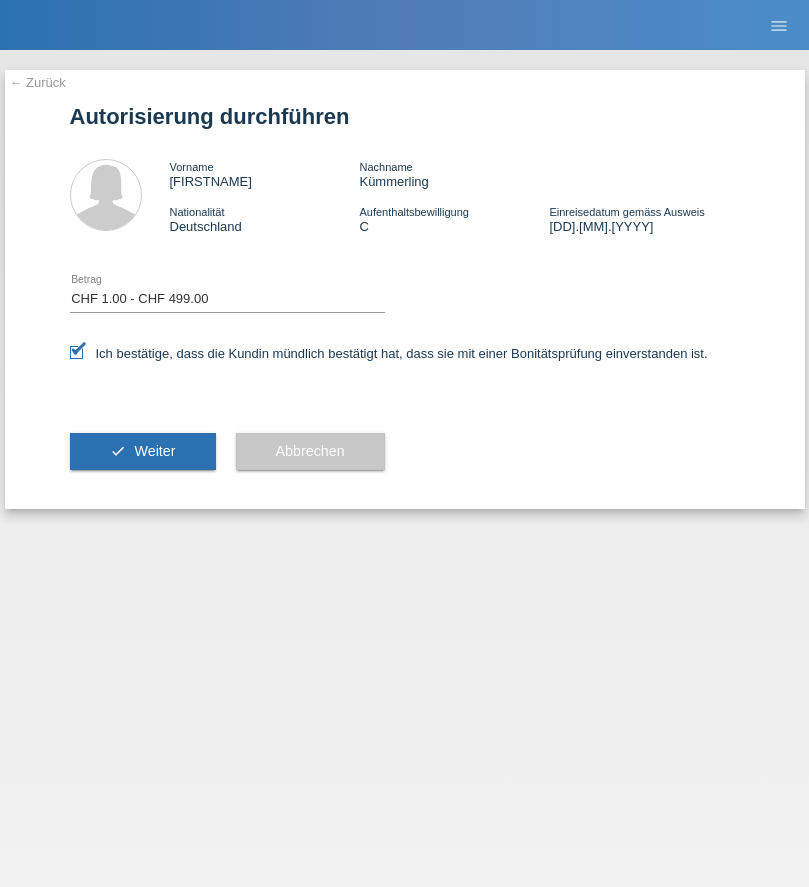 select on "1" 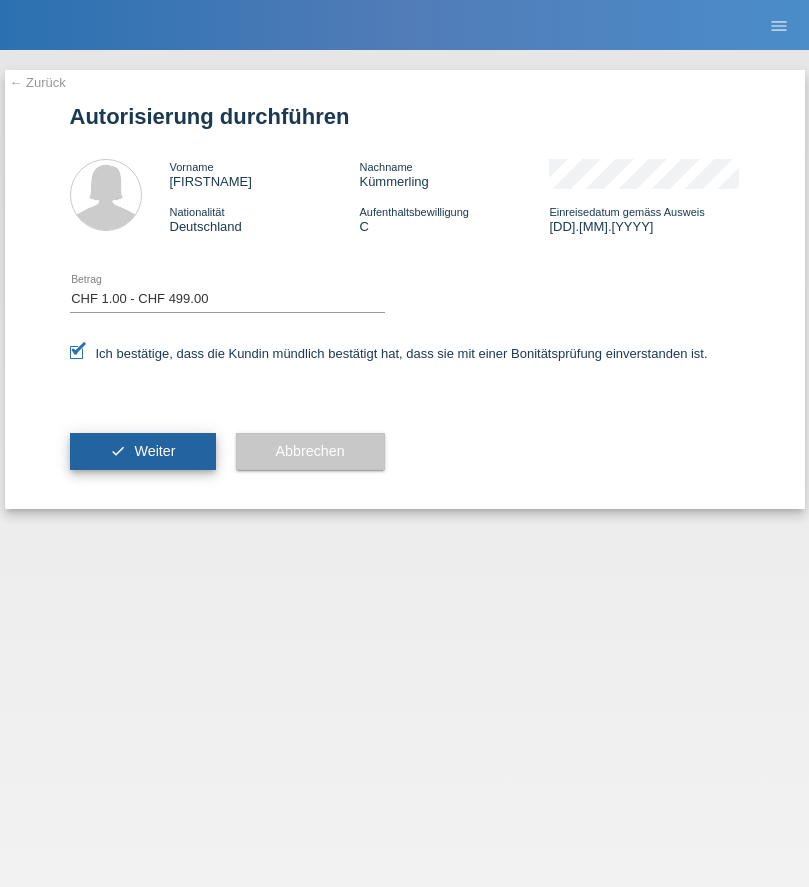 click on "Weiter" at bounding box center [154, 451] 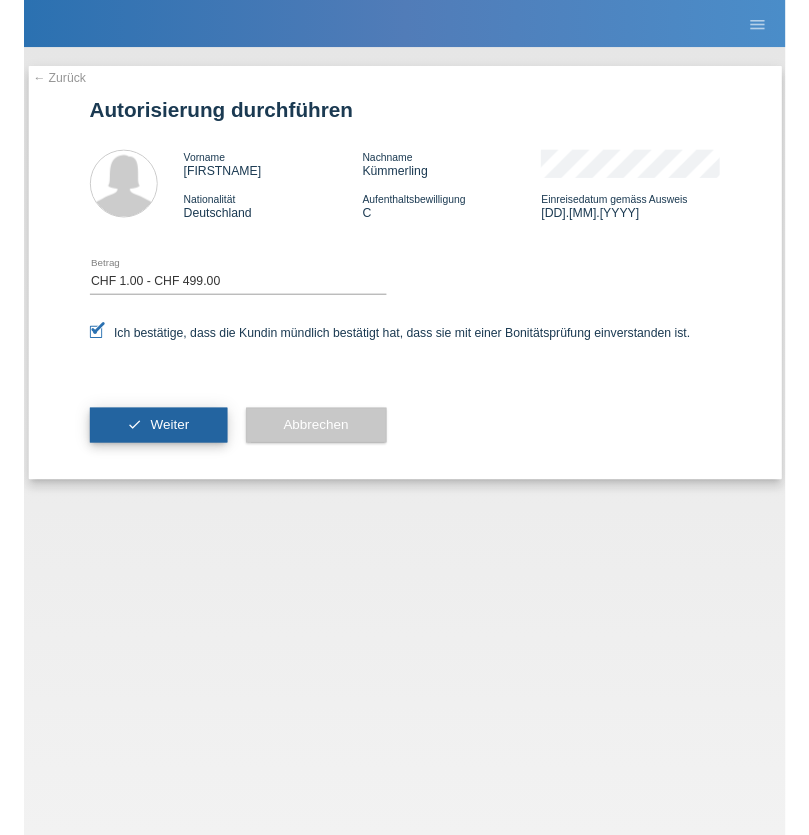 scroll, scrollTop: 0, scrollLeft: 0, axis: both 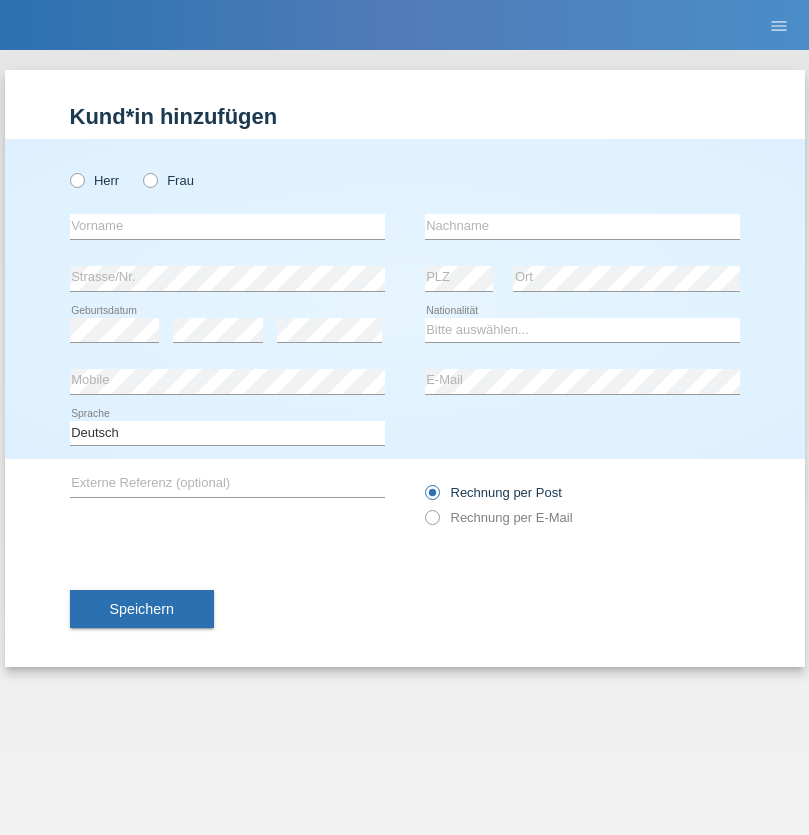 radio on "true" 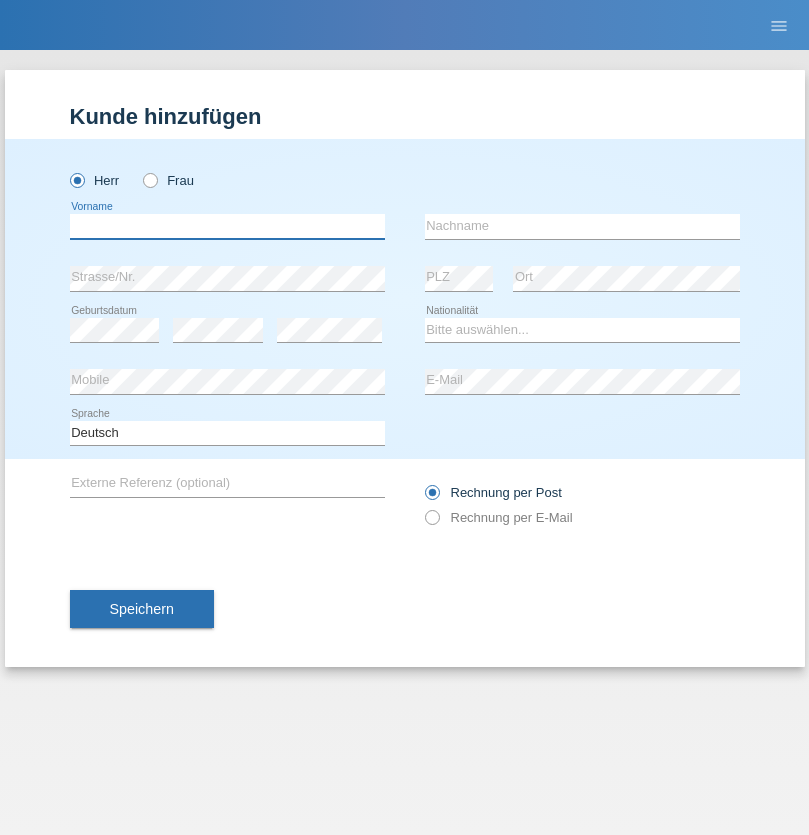 click at bounding box center [227, 226] 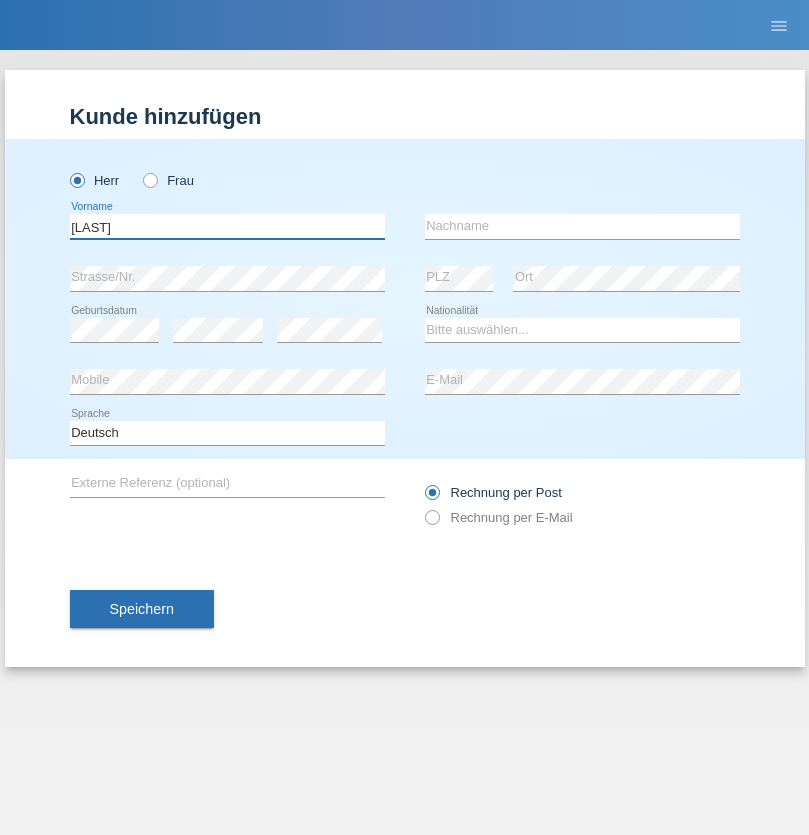 type on "[LAST]" 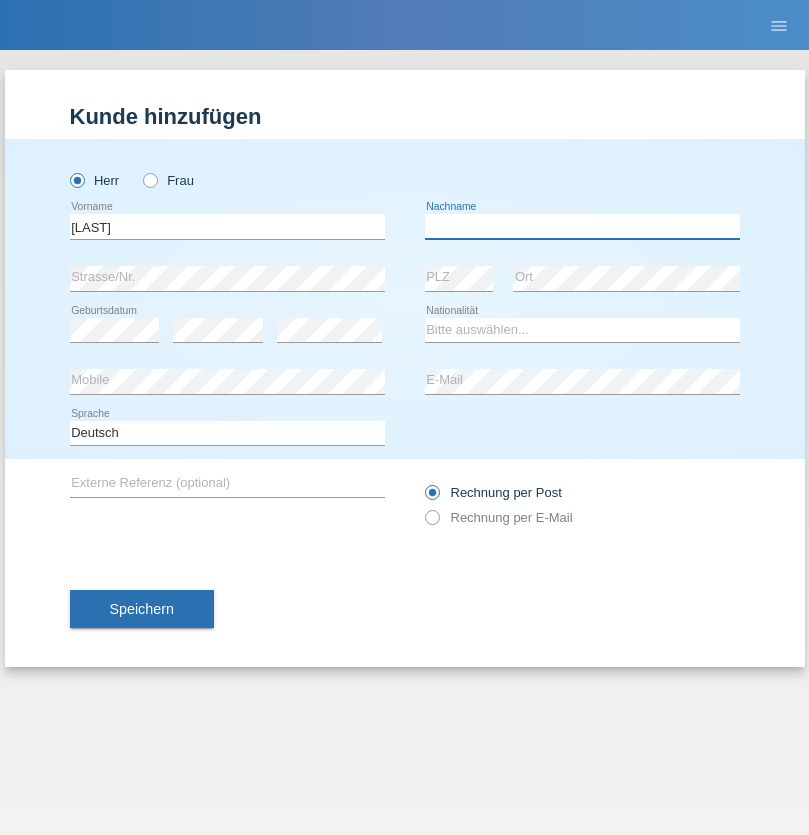 click at bounding box center (582, 226) 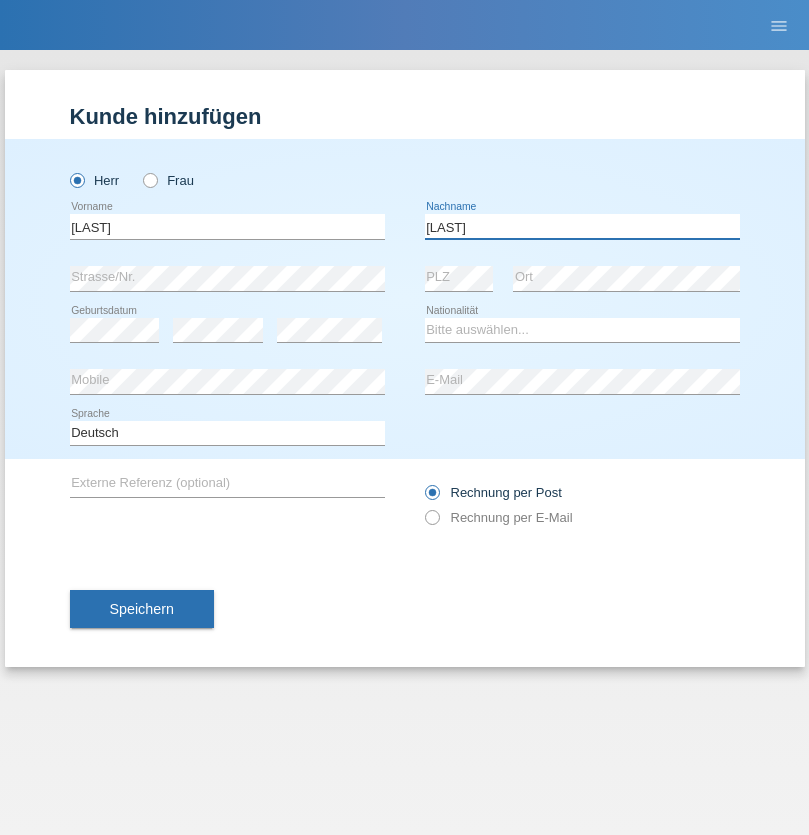 type on "[LAST]" 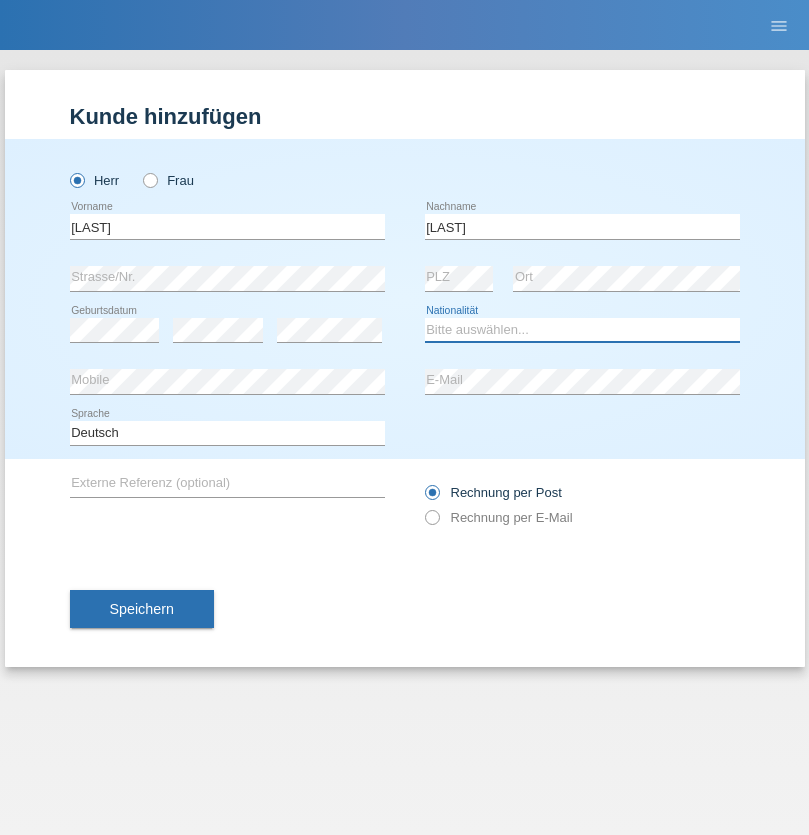 select on "CH" 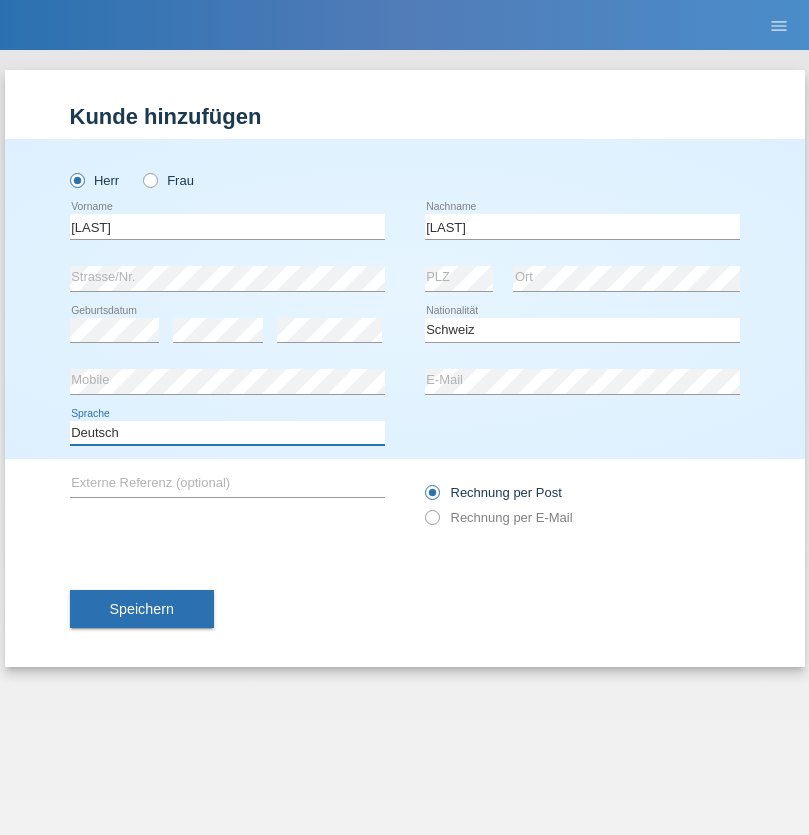 select on "en" 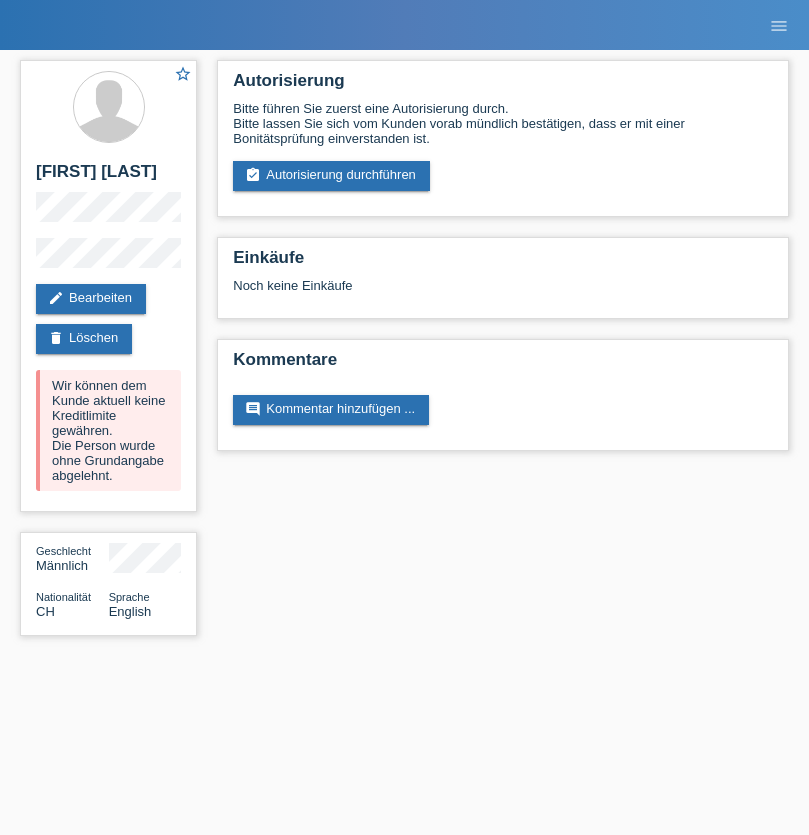 scroll, scrollTop: 0, scrollLeft: 0, axis: both 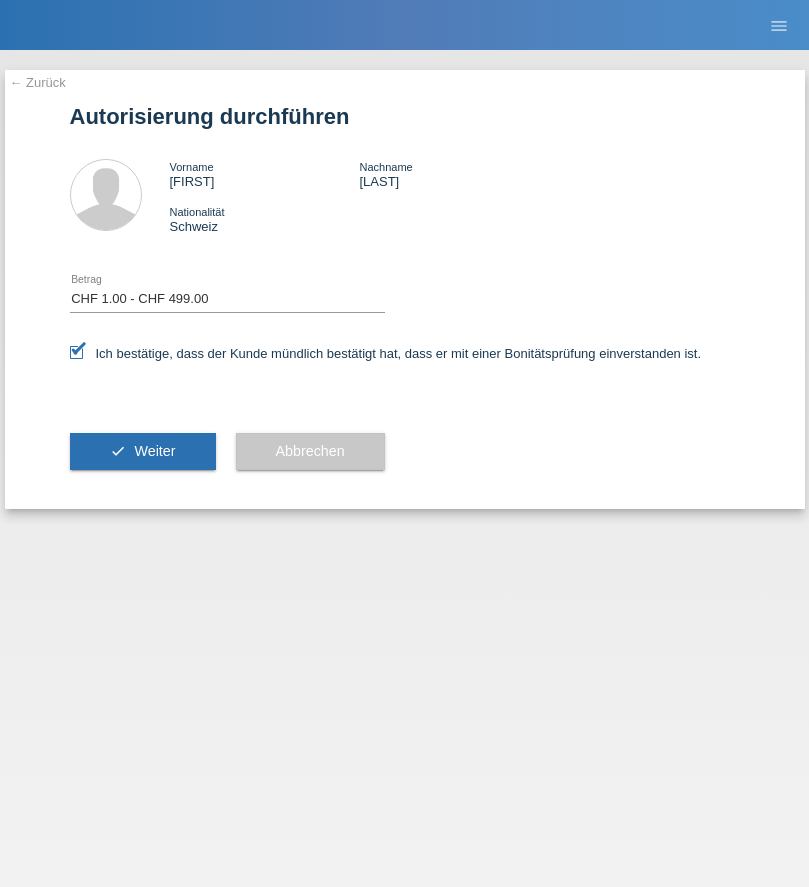 select on "1" 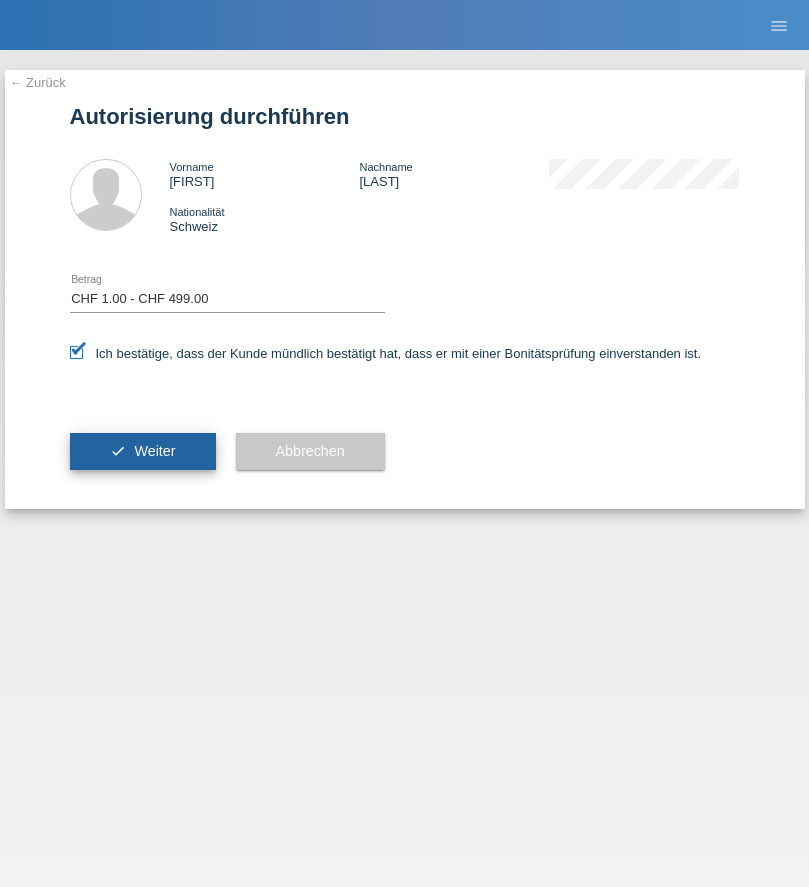 click on "Weiter" at bounding box center [154, 451] 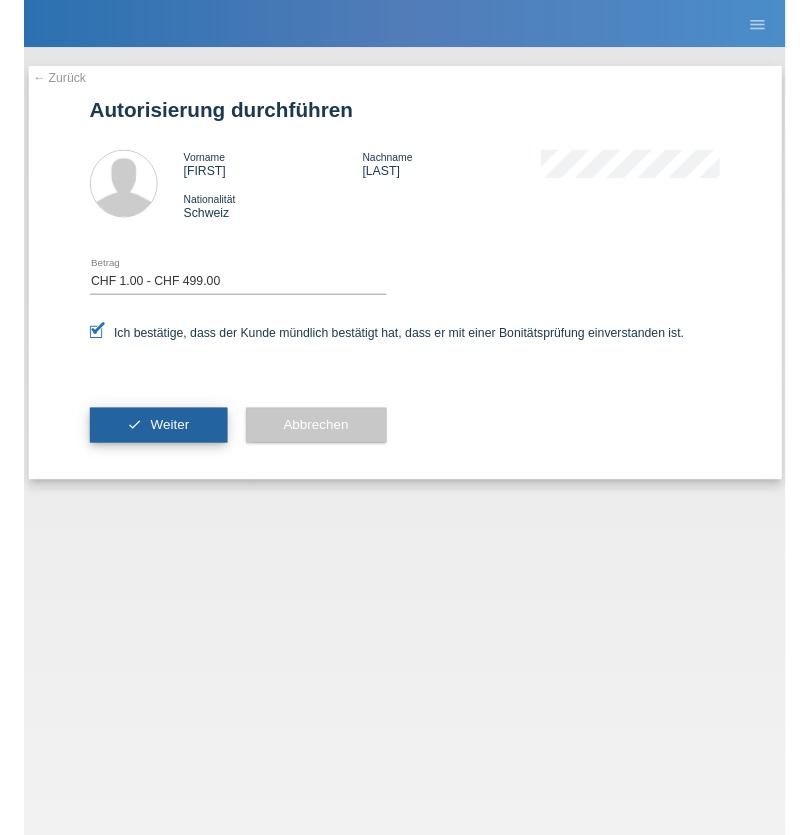 scroll, scrollTop: 0, scrollLeft: 0, axis: both 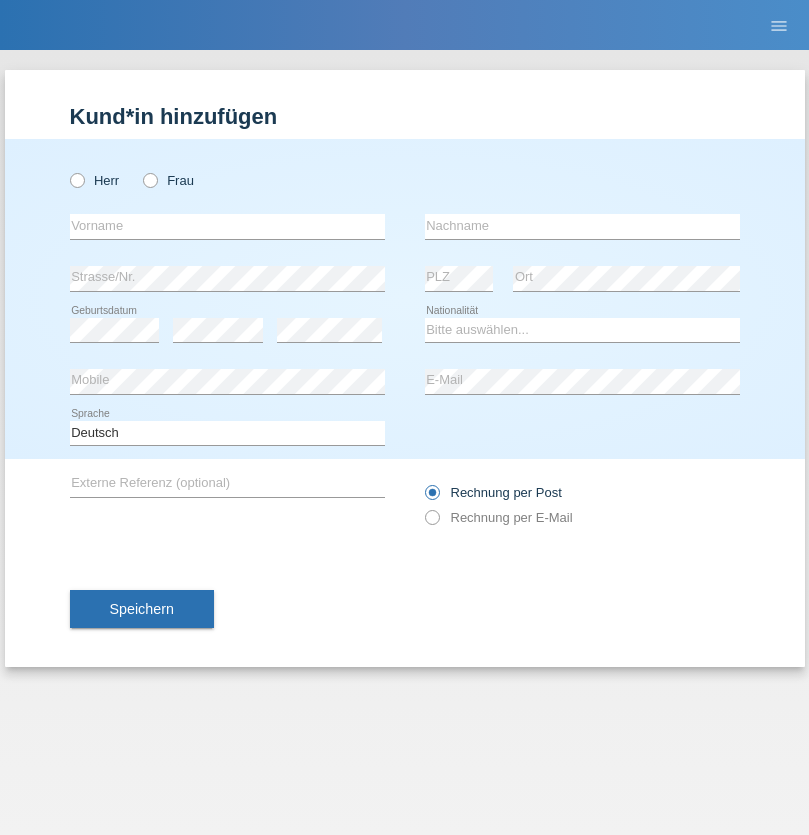 radio on "true" 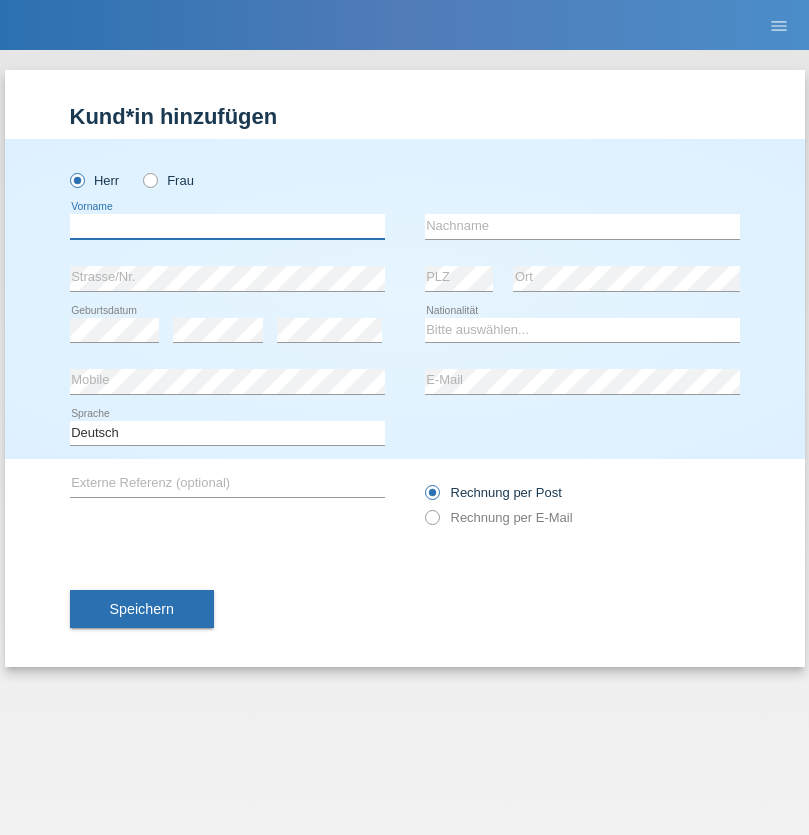 click at bounding box center (227, 226) 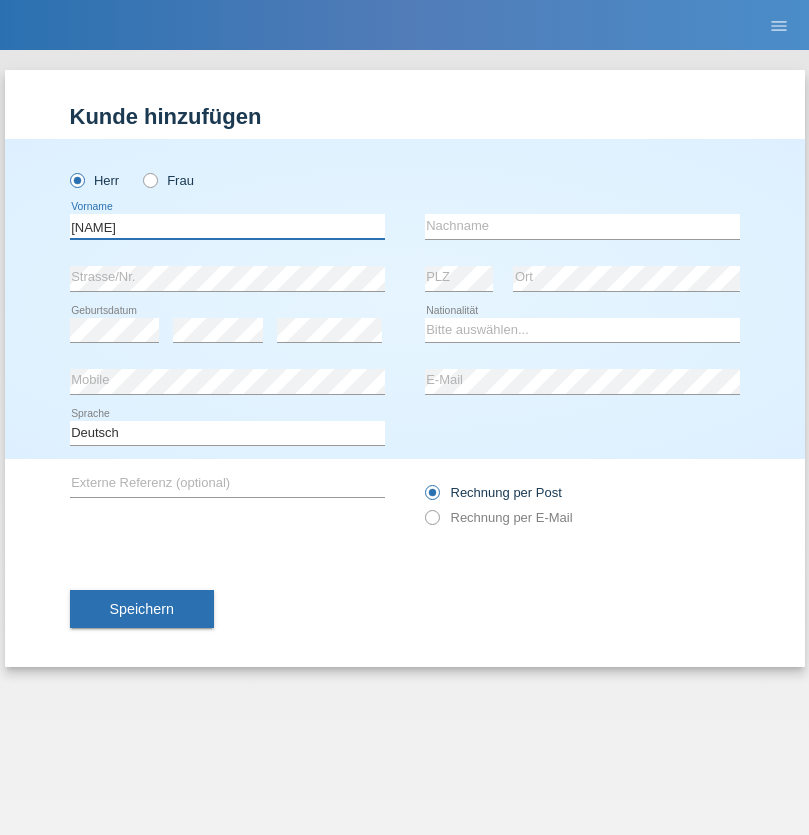 type on "[FIRST]" 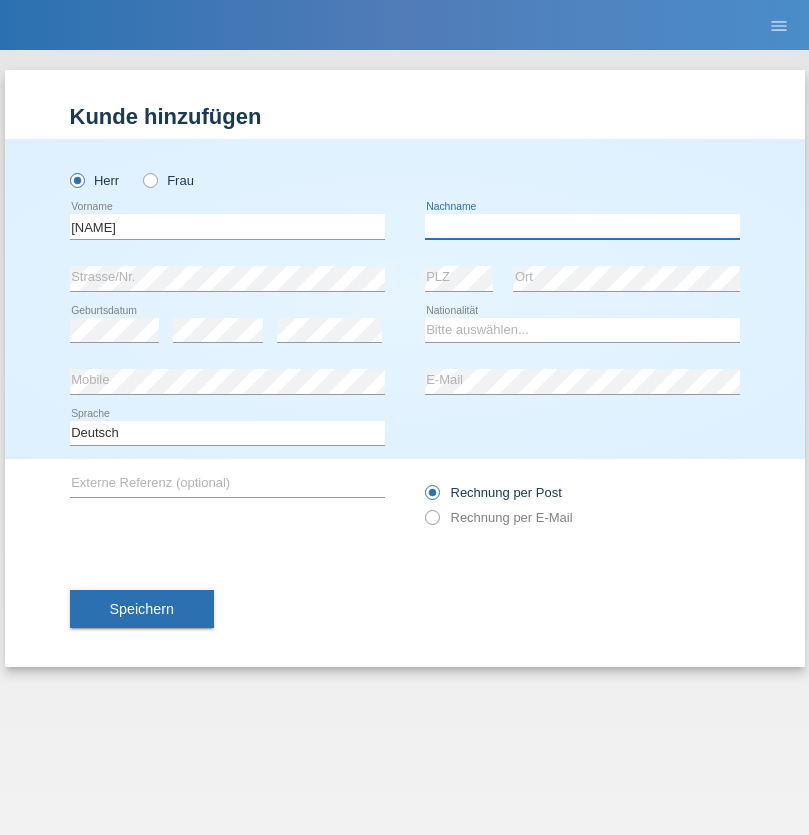 click at bounding box center [582, 226] 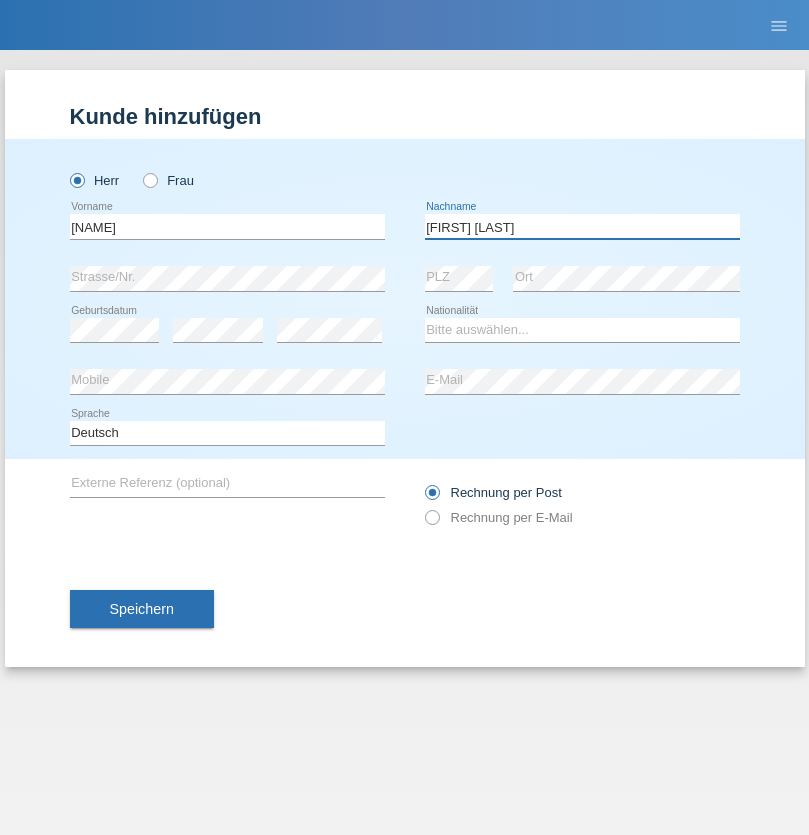 type on "[LAST]" 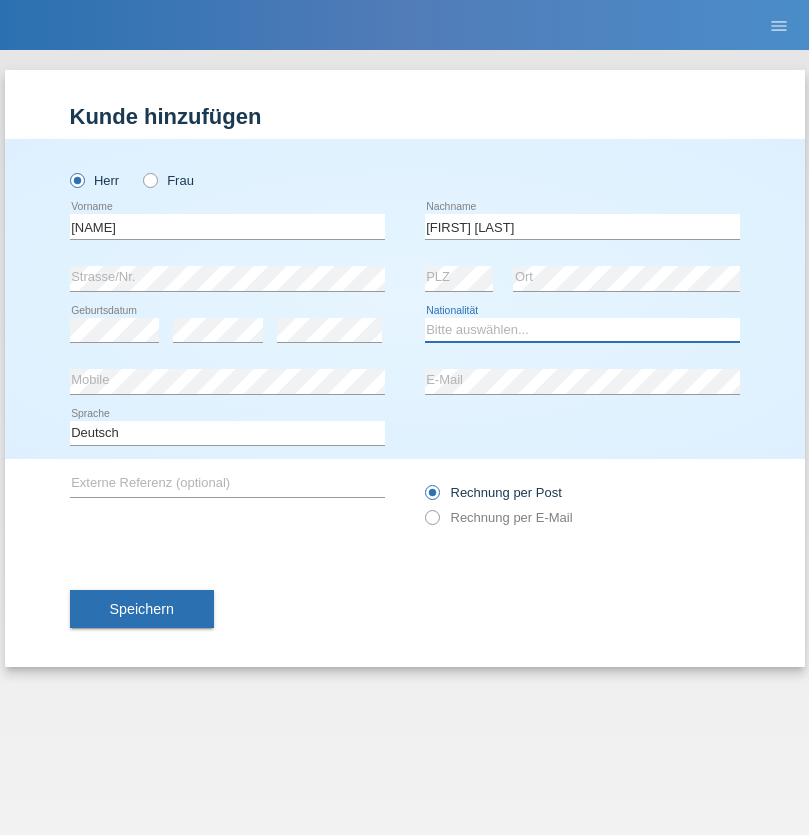 select on "CH" 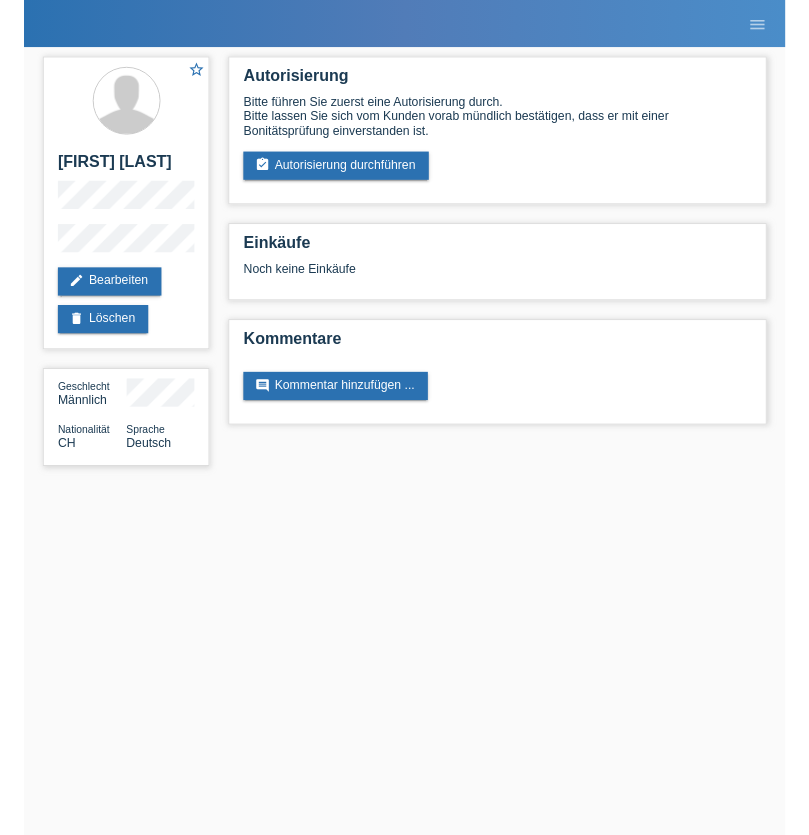 scroll, scrollTop: 0, scrollLeft: 0, axis: both 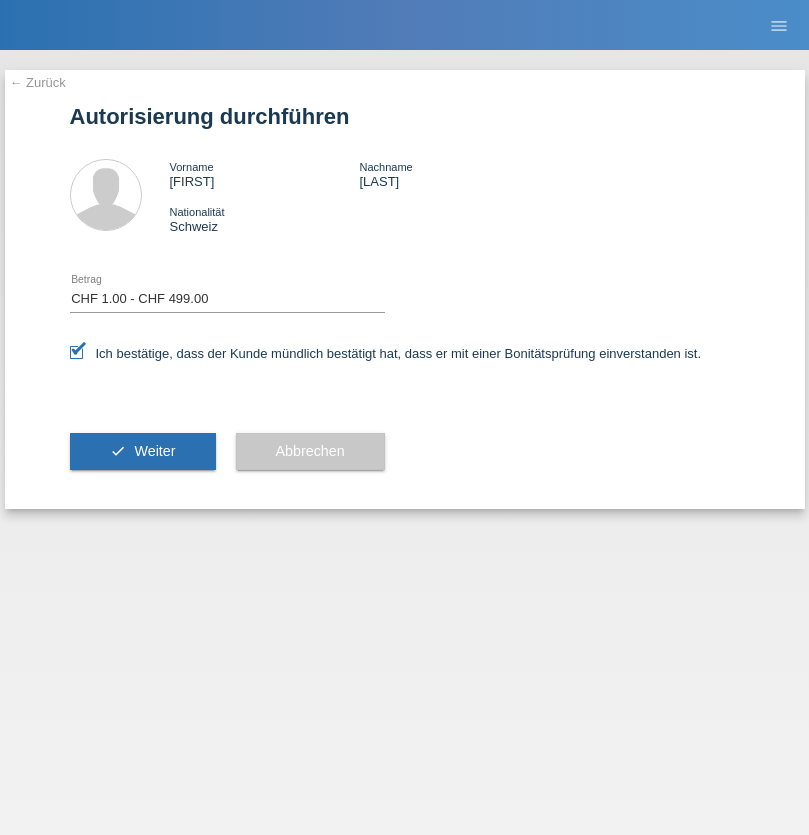 select on "1" 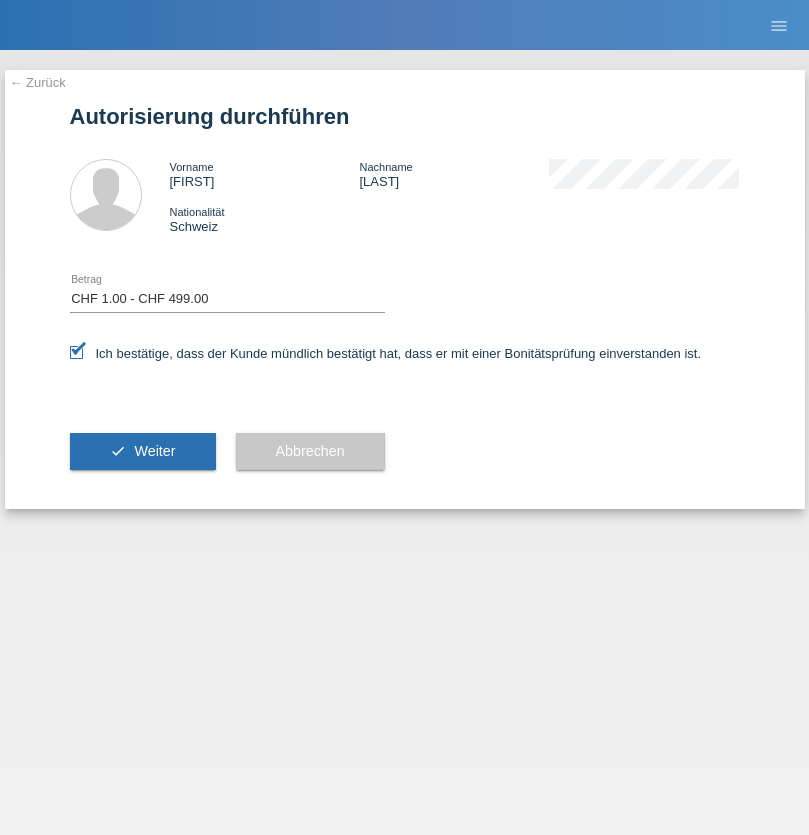 scroll, scrollTop: 0, scrollLeft: 0, axis: both 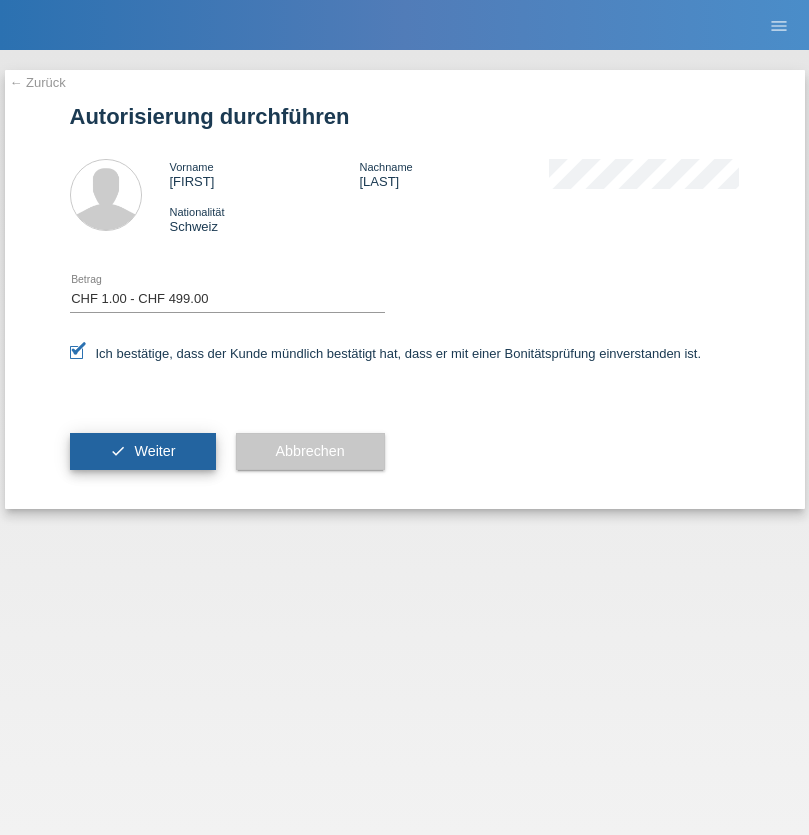 click on "Weiter" at bounding box center (154, 451) 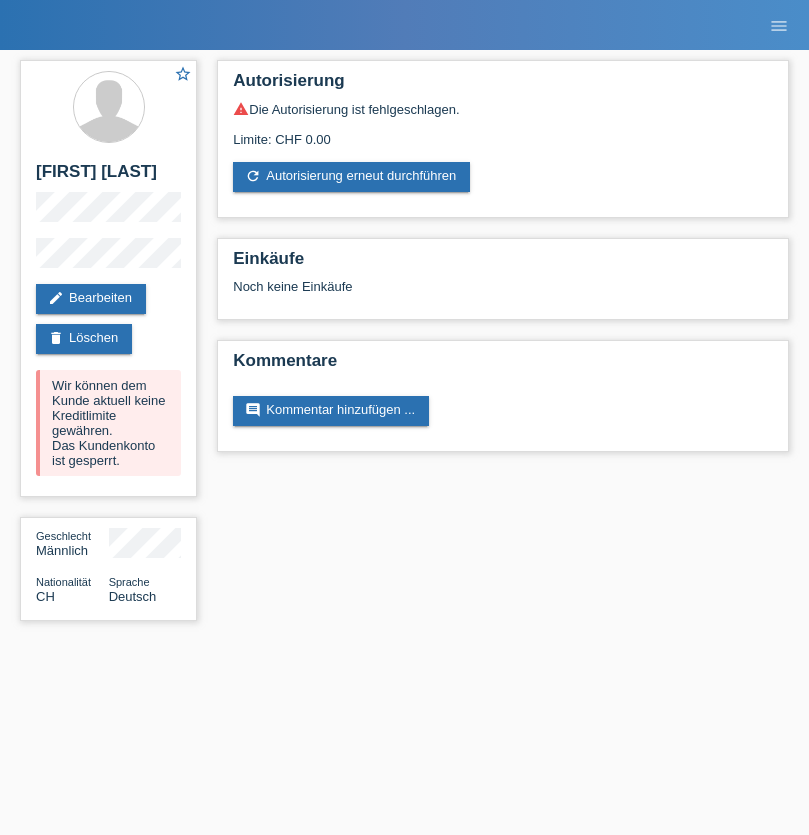 scroll, scrollTop: 0, scrollLeft: 0, axis: both 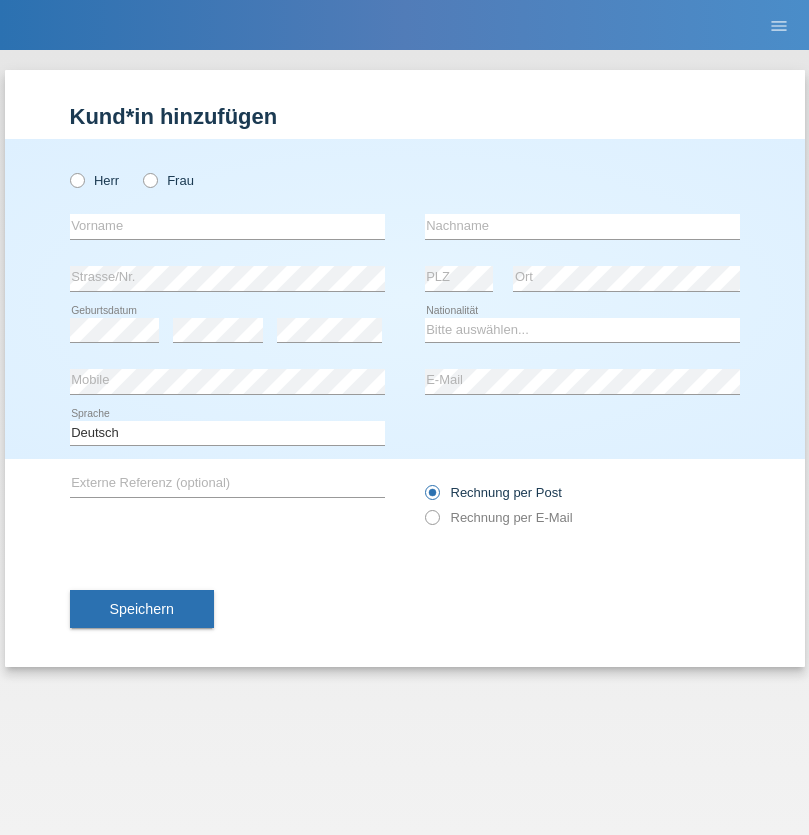 radio on "true" 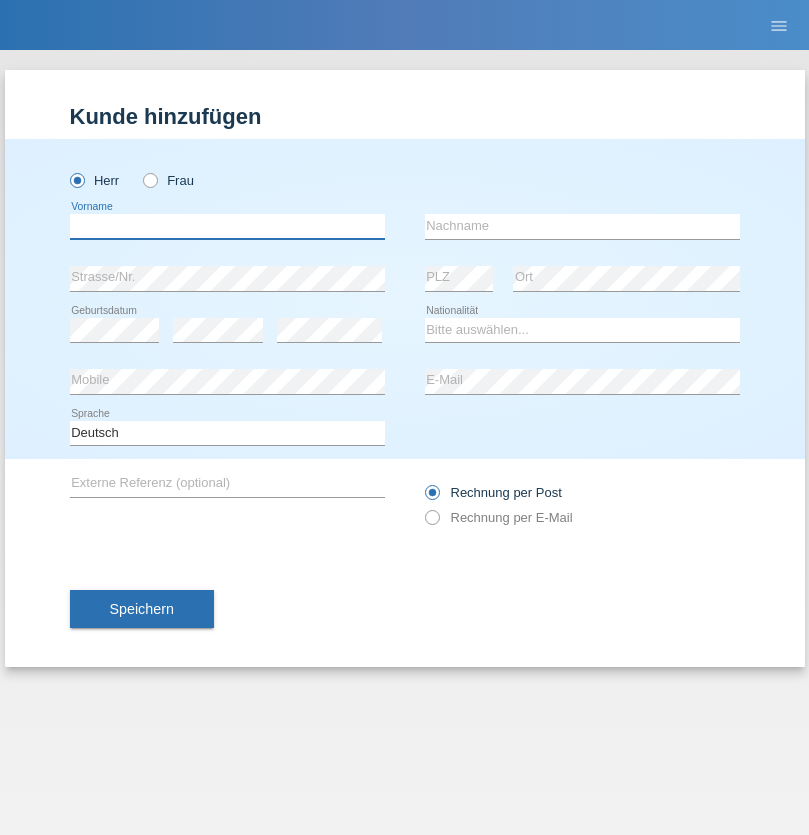 click at bounding box center (227, 226) 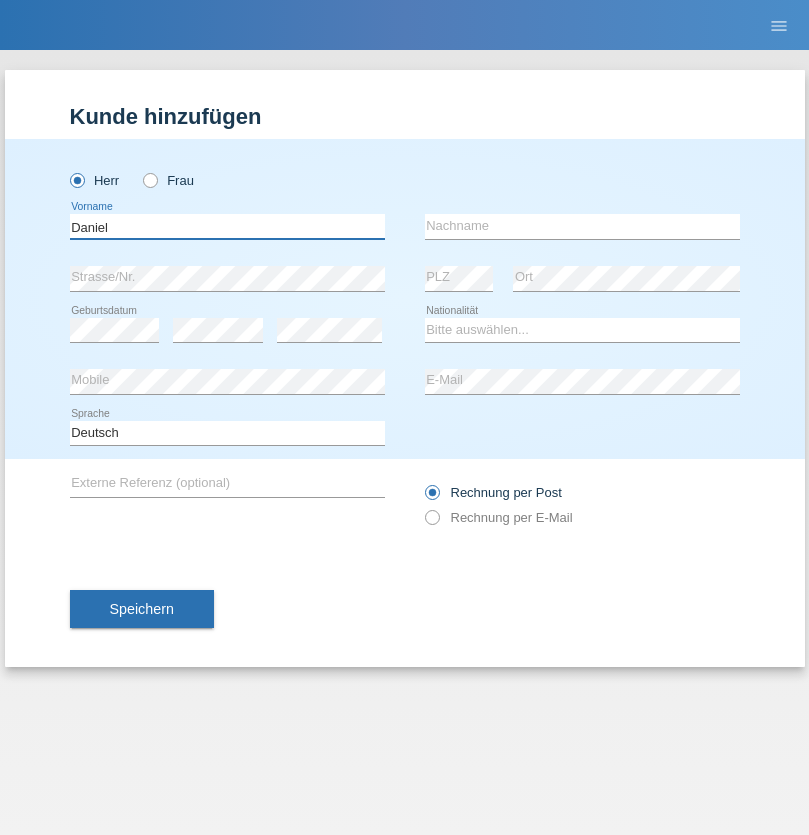 type on "Daniel" 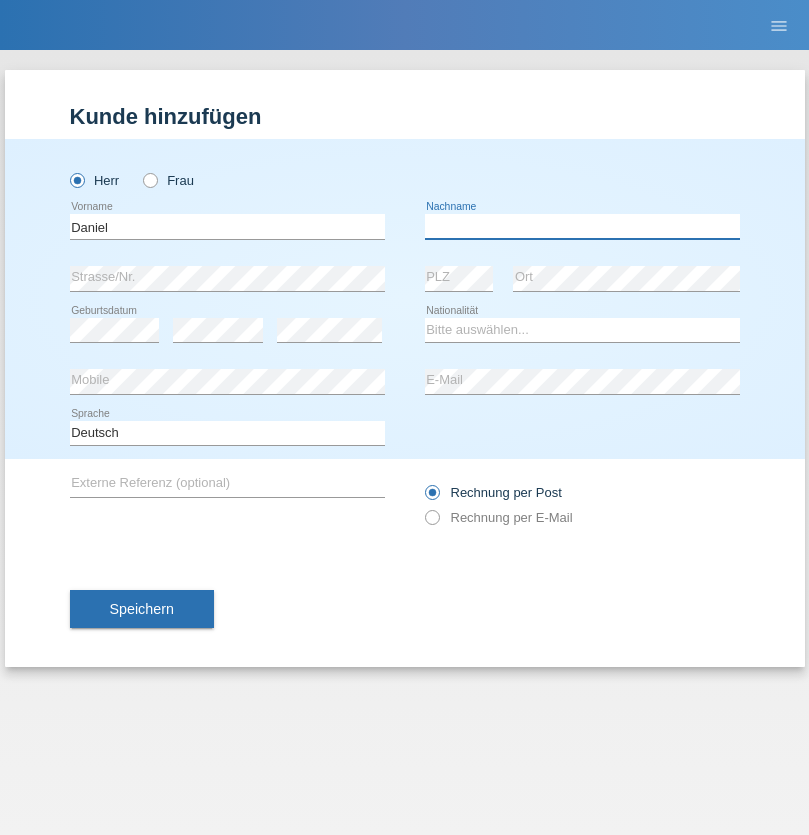 click at bounding box center (582, 226) 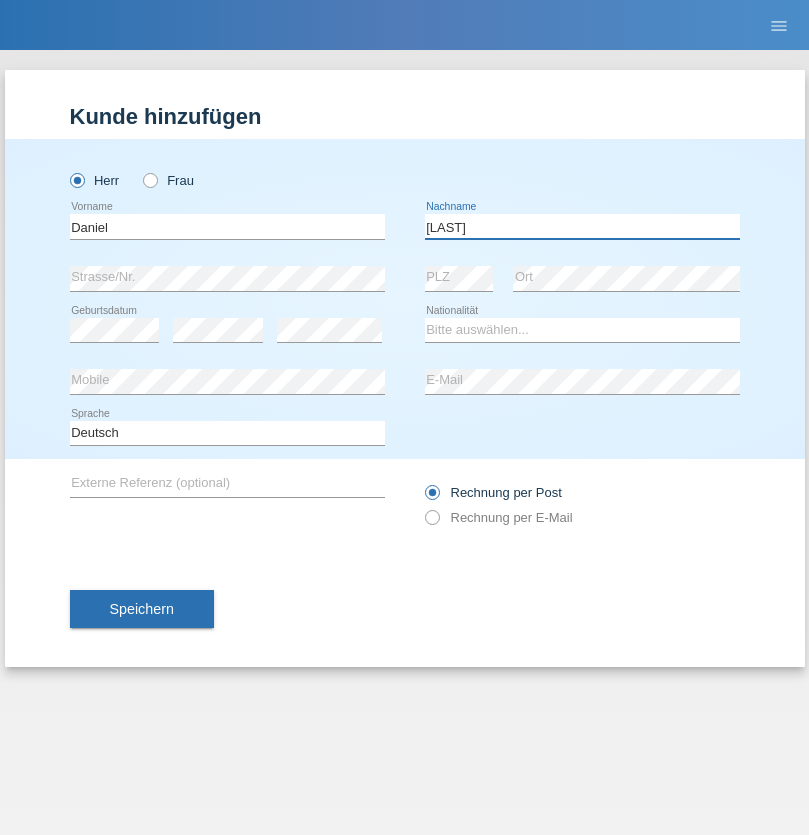 type on "Falk" 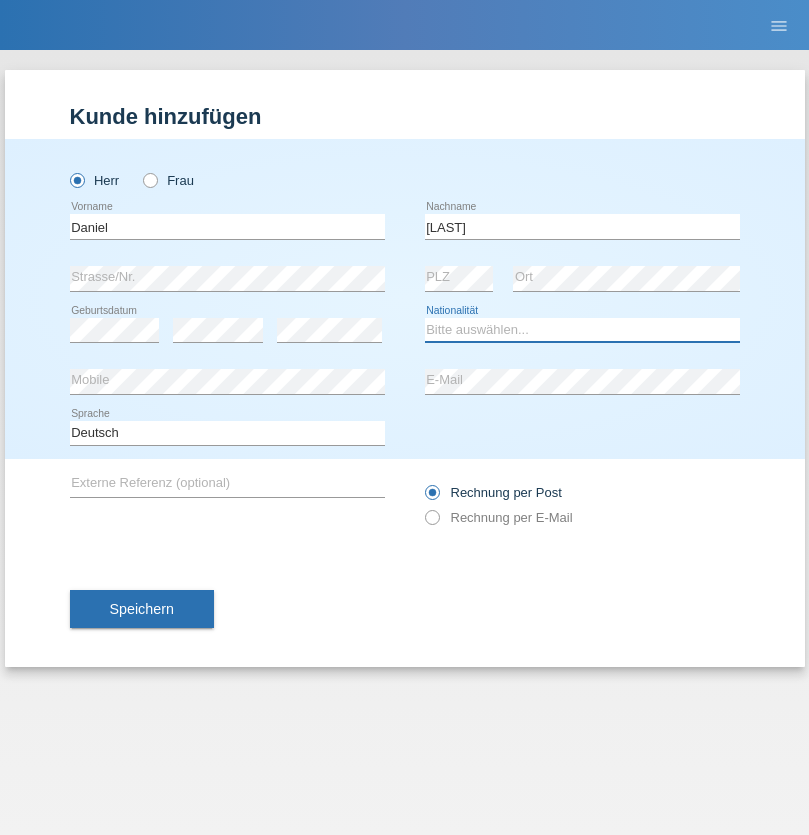 select on "CH" 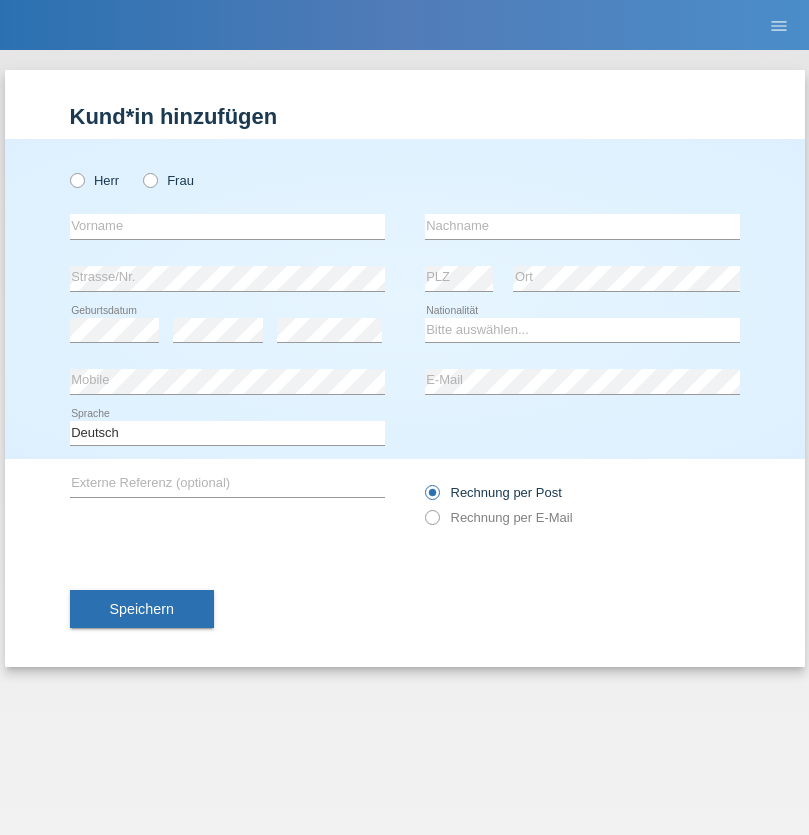scroll, scrollTop: 0, scrollLeft: 0, axis: both 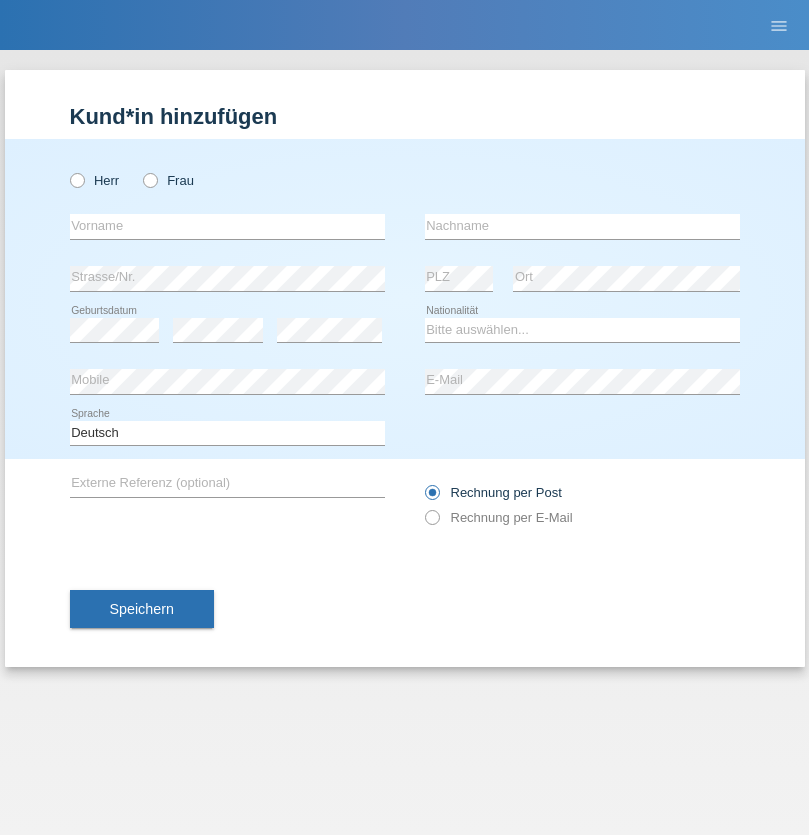 radio on "true" 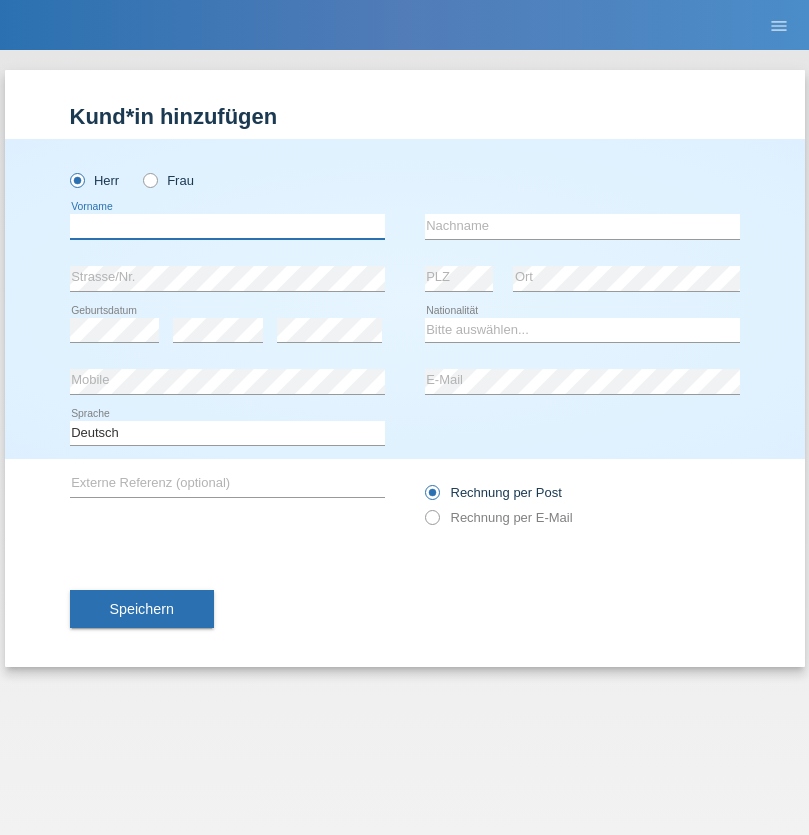 click at bounding box center (227, 226) 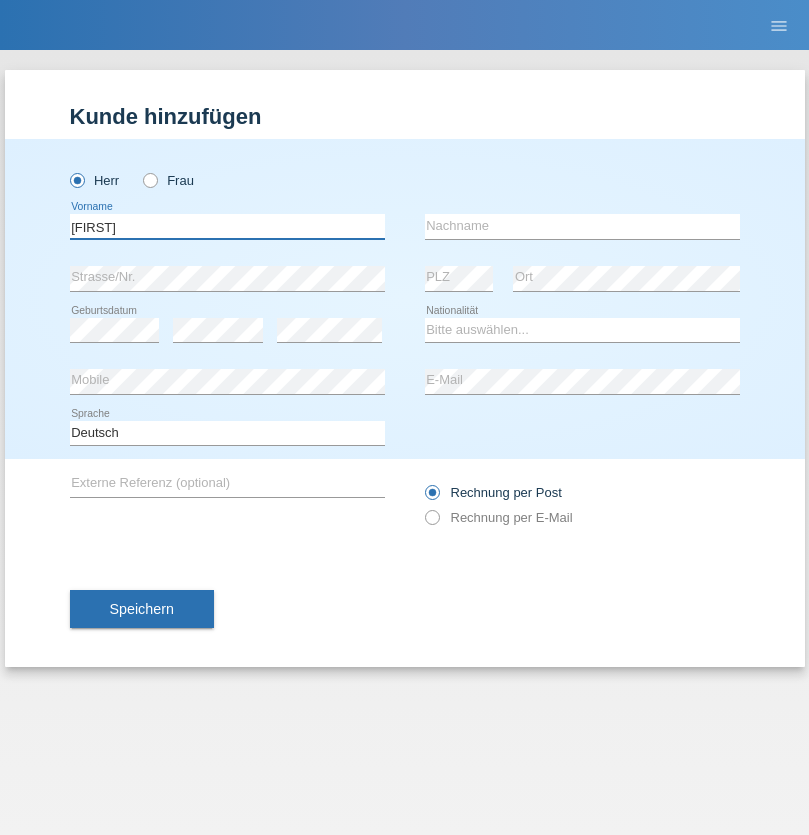 type on "[FIRST]" 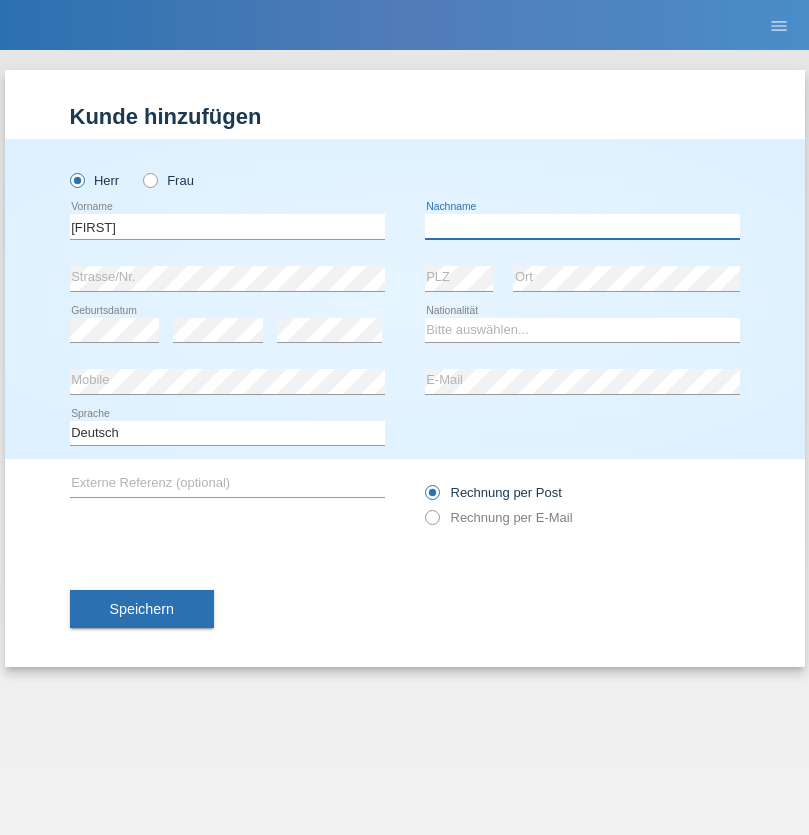 click at bounding box center (582, 226) 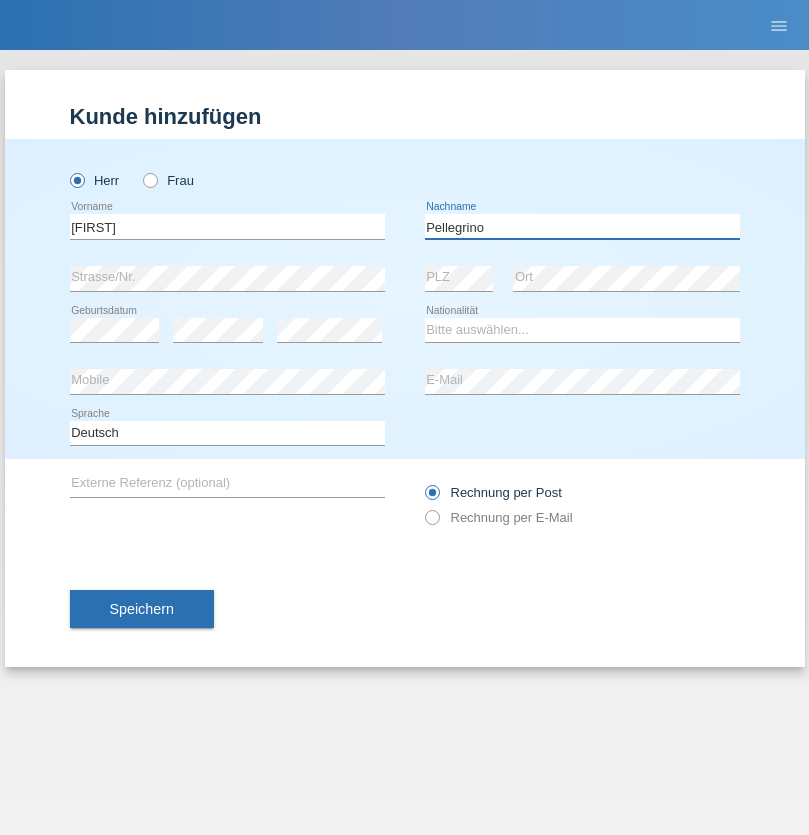 type on "Pellegrino" 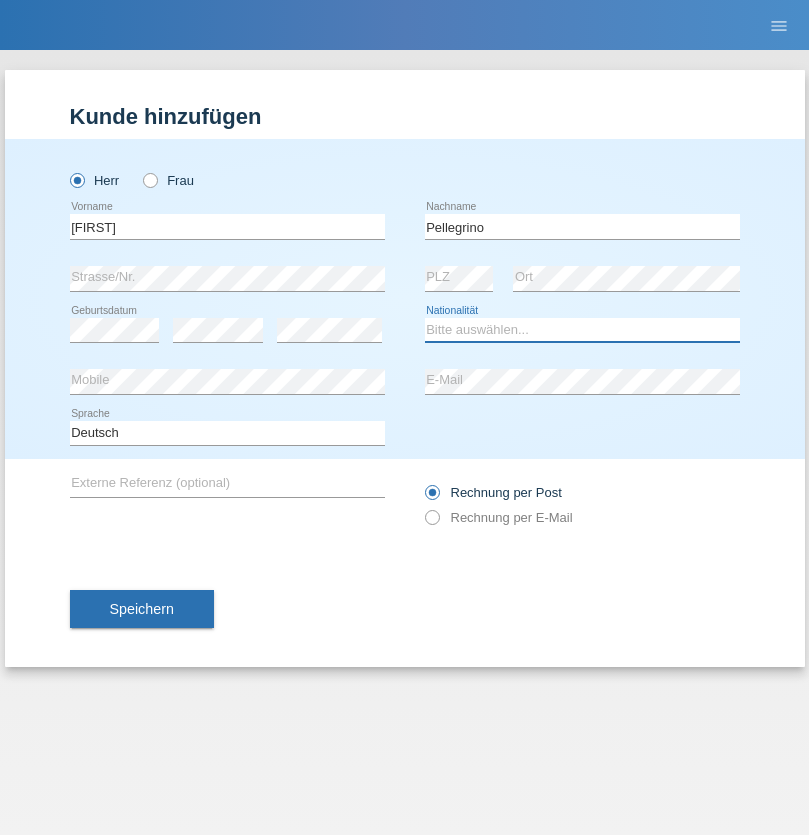 select on "IT" 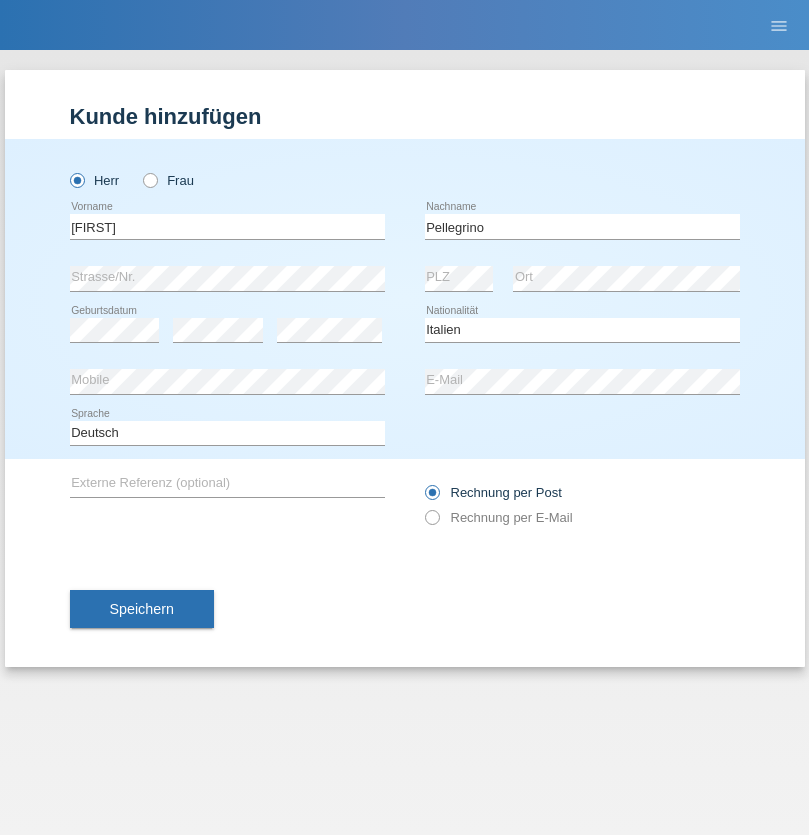 select on "C" 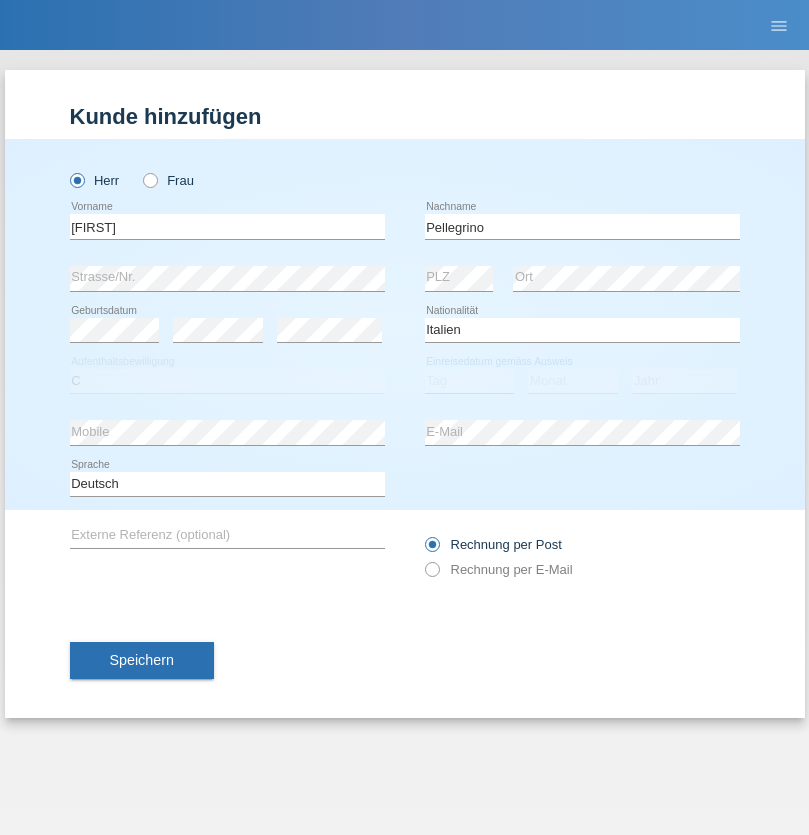 select on "07" 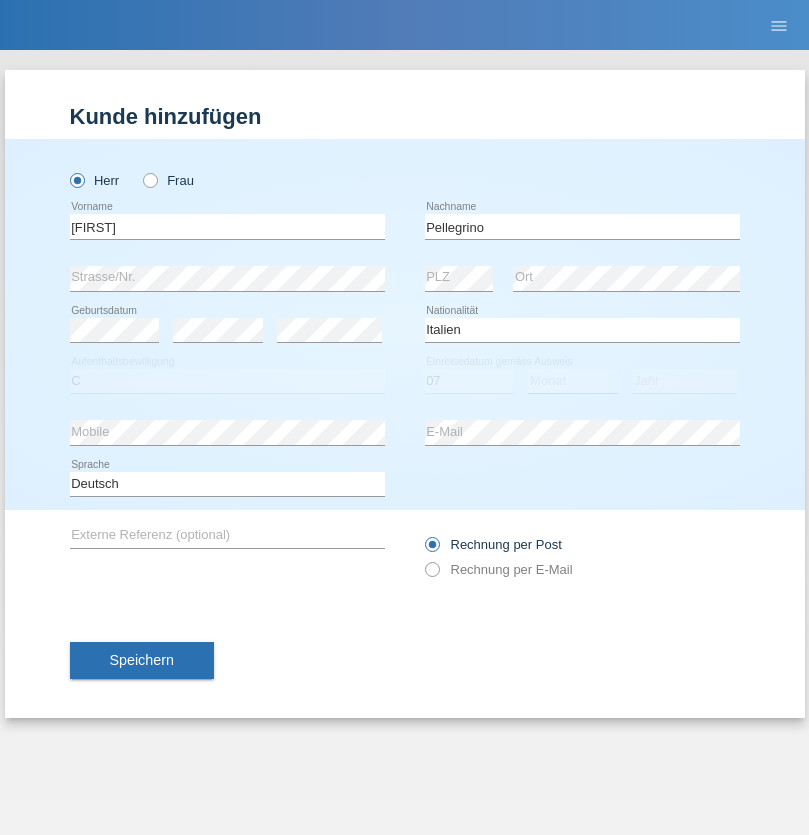 select on "07" 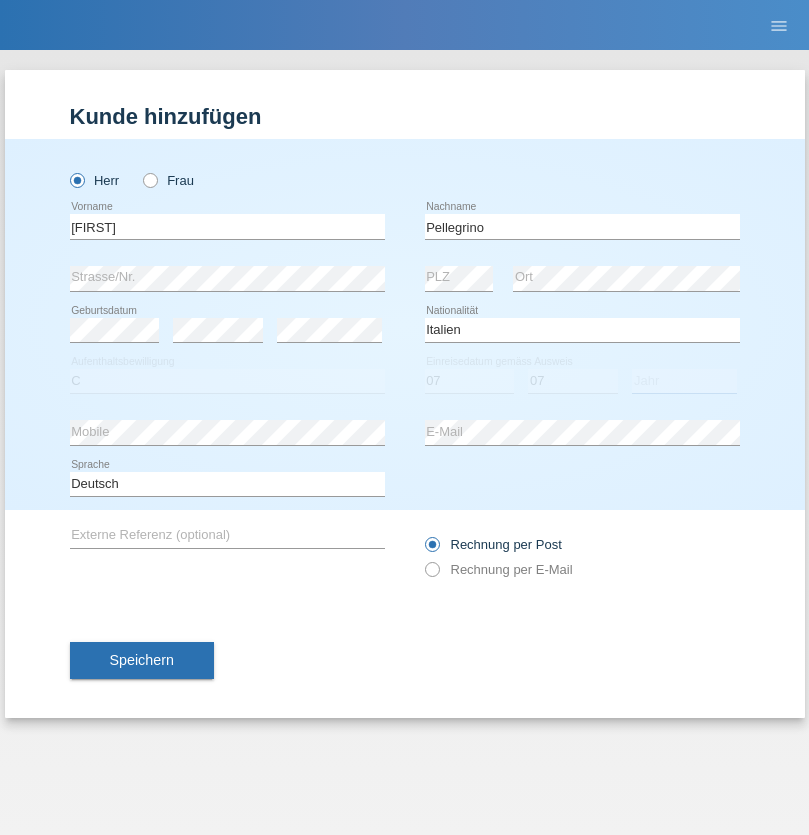 select on "2021" 